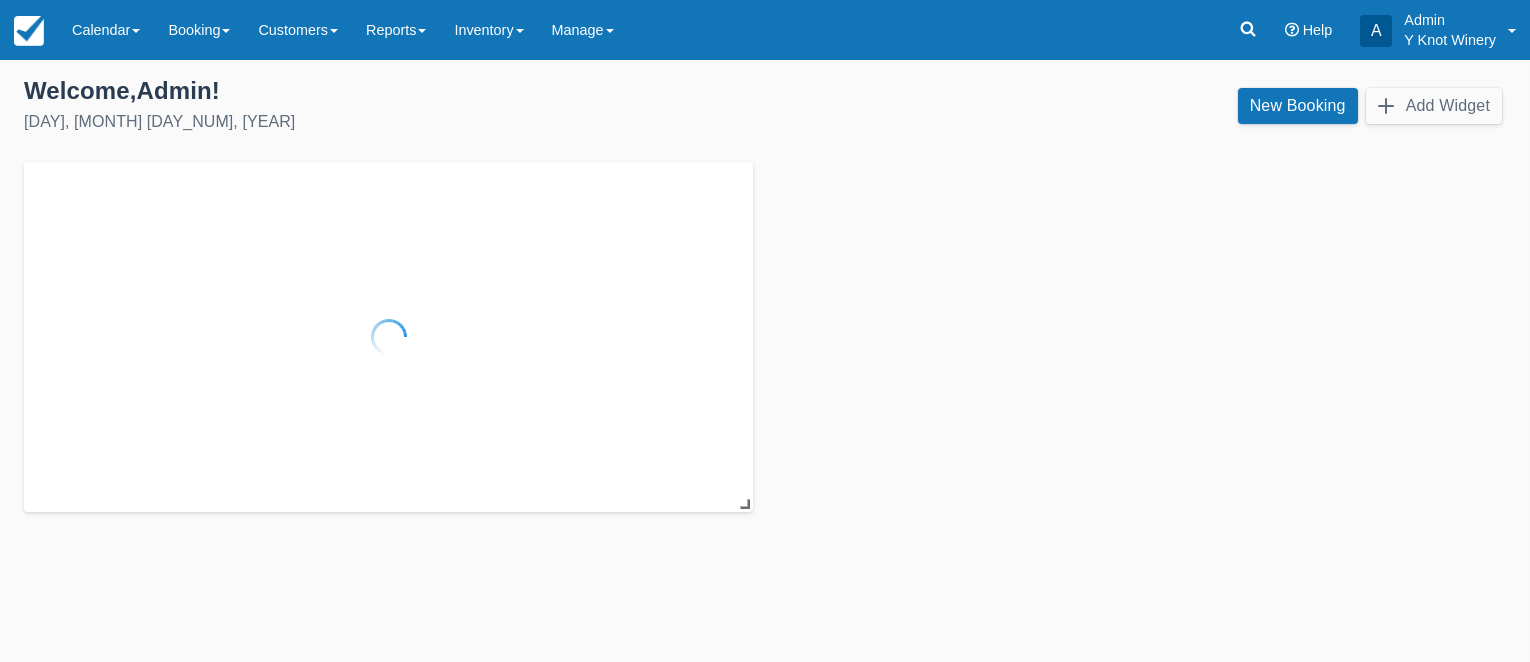 scroll, scrollTop: 0, scrollLeft: 0, axis: both 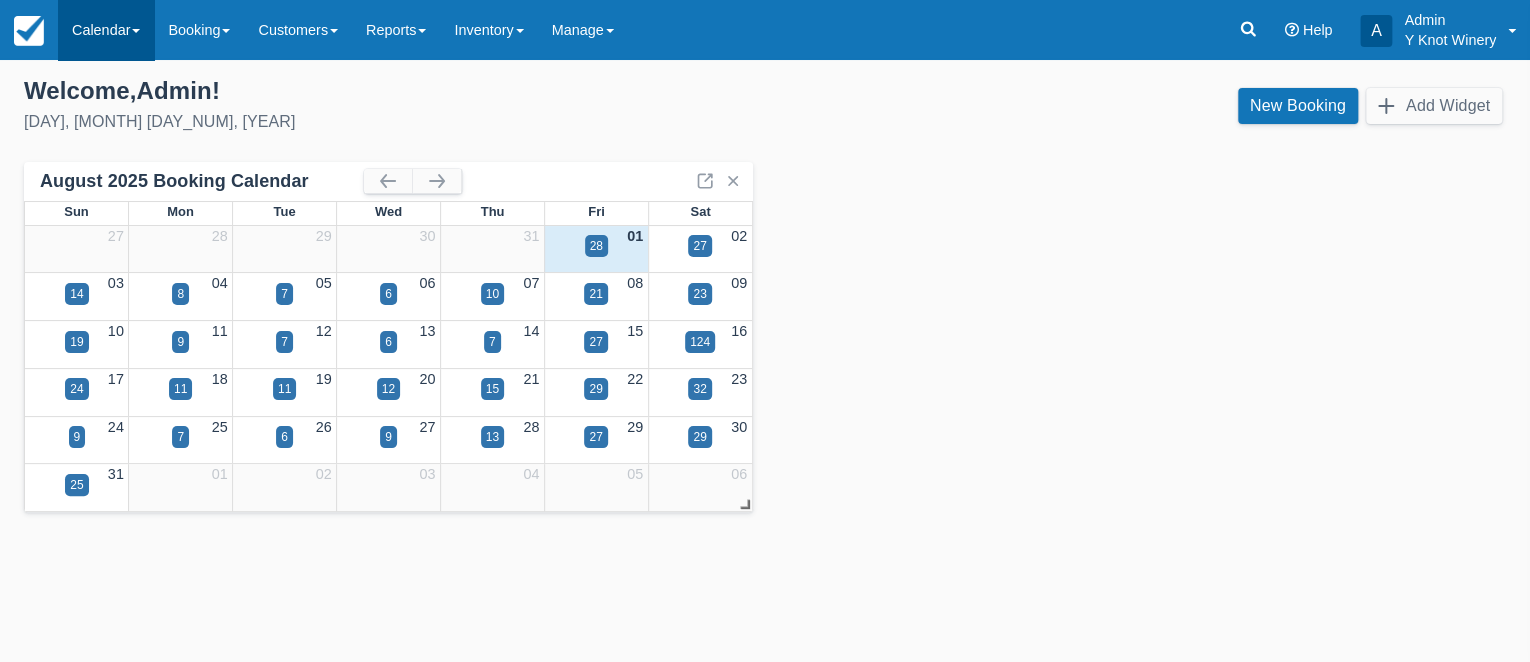 click on "Calendar" at bounding box center [106, 30] 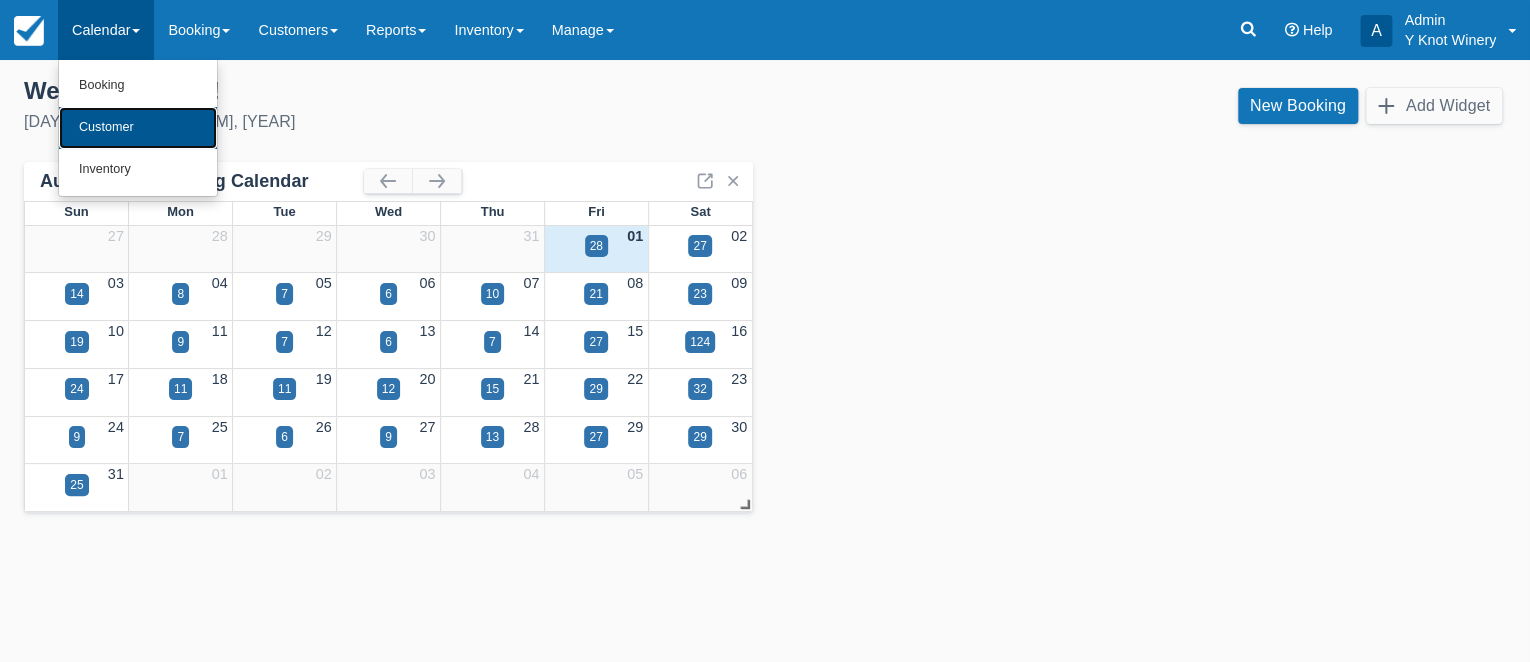 click on "Customer" at bounding box center [138, 128] 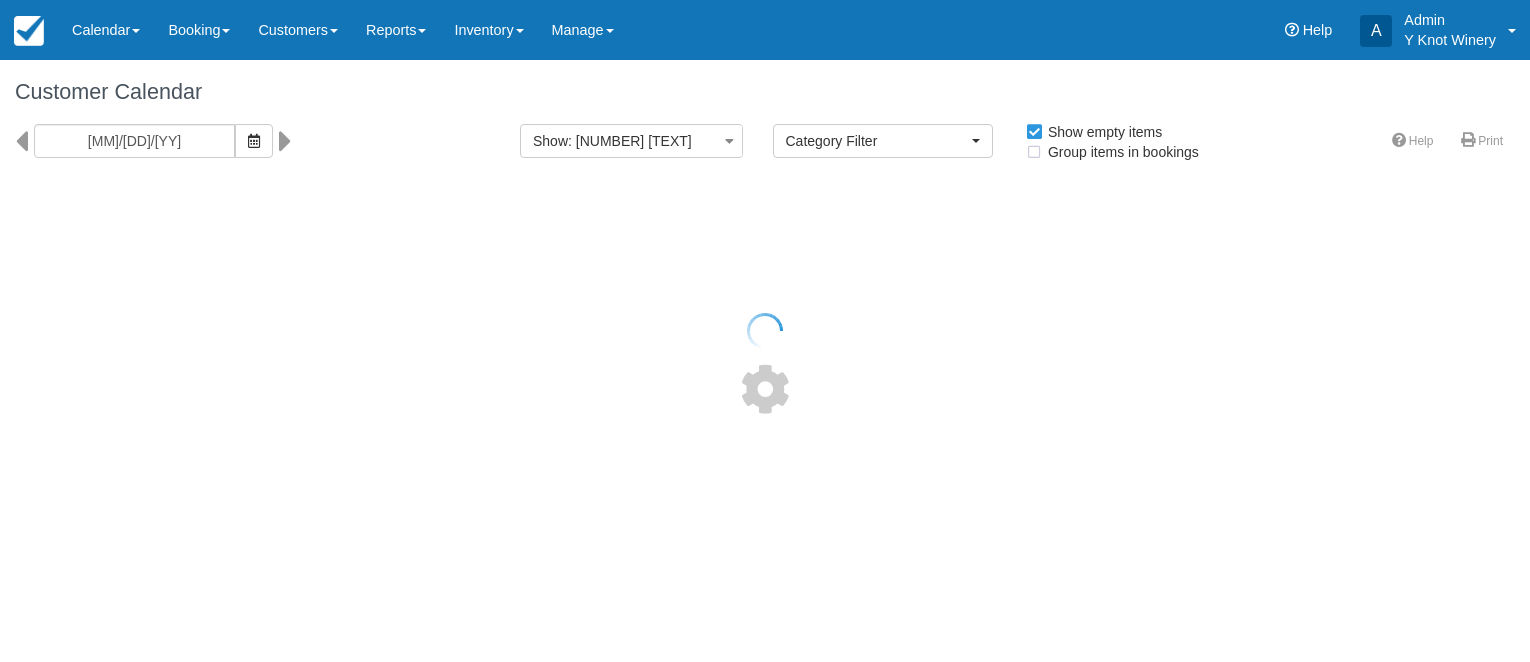 select 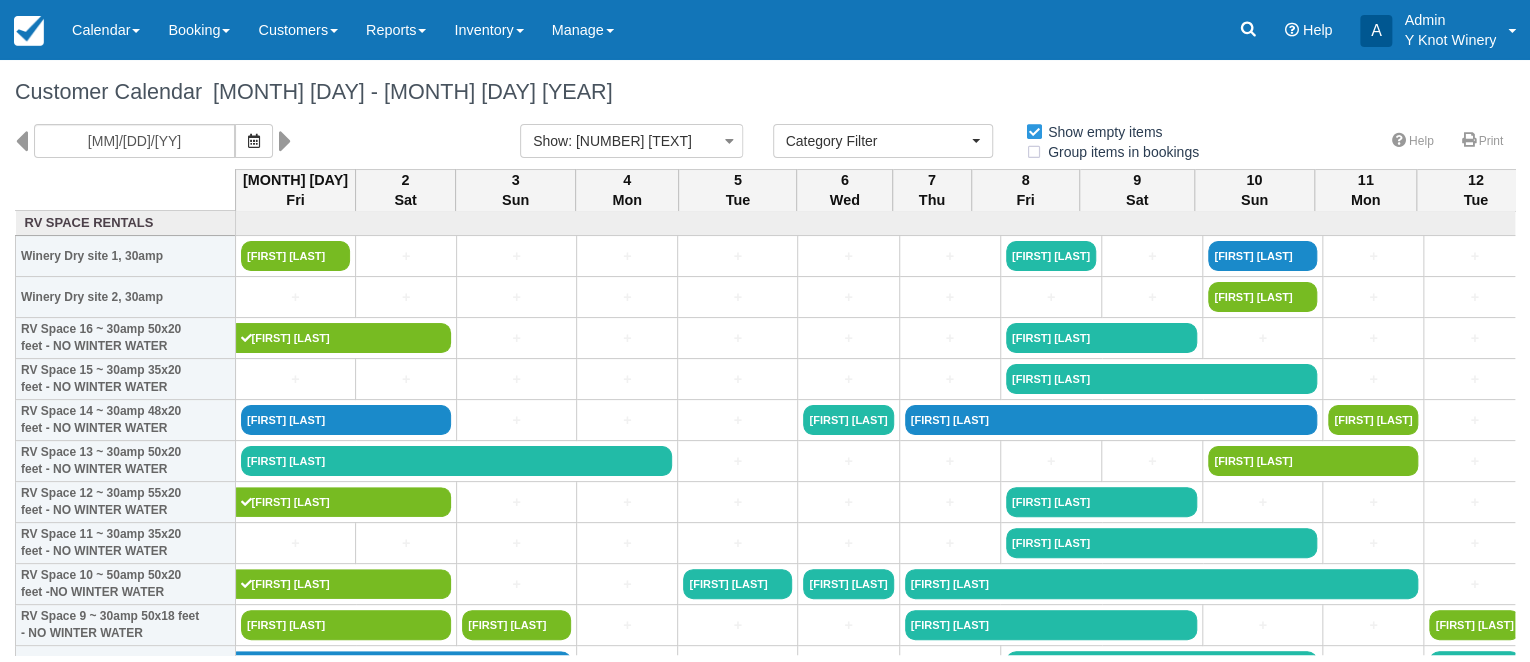 drag, startPoint x: 450, startPoint y: 655, endPoint x: 499, endPoint y: 656, distance: 49.010204 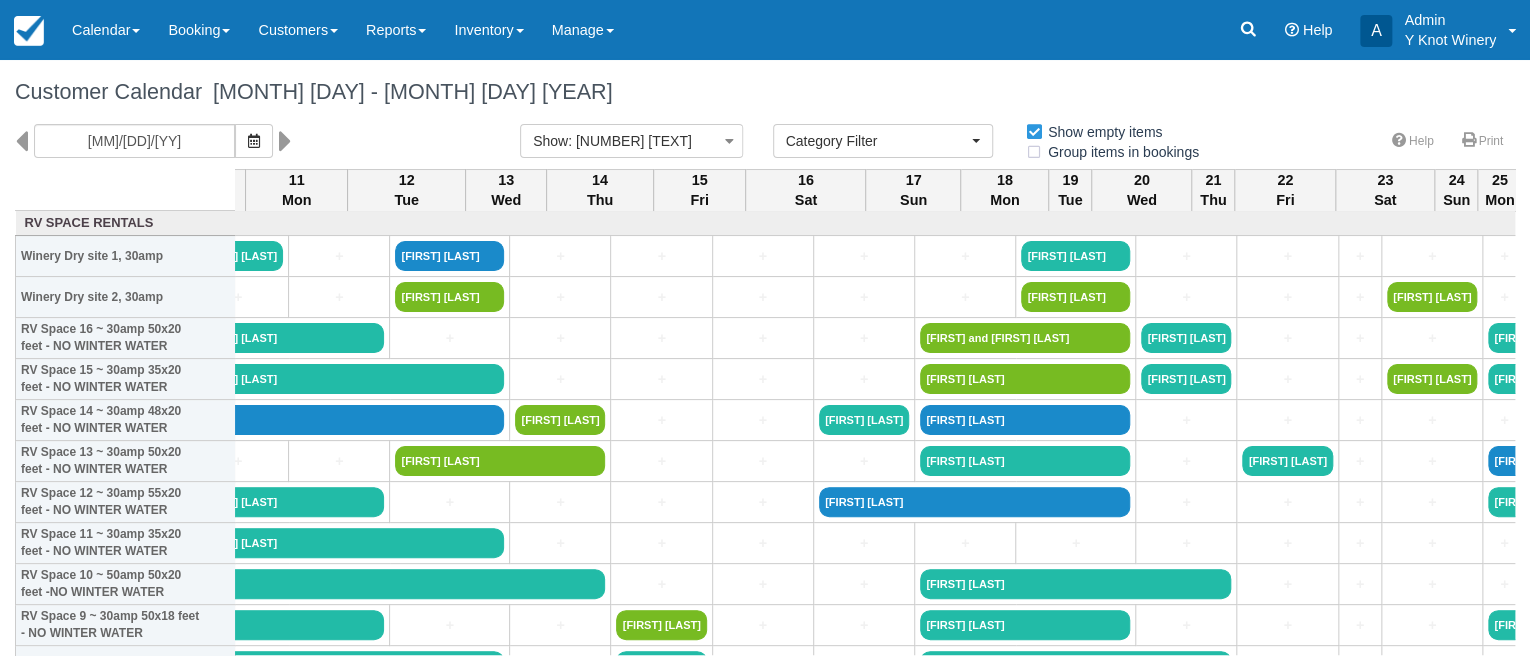 scroll, scrollTop: 0, scrollLeft: 1127, axis: horizontal 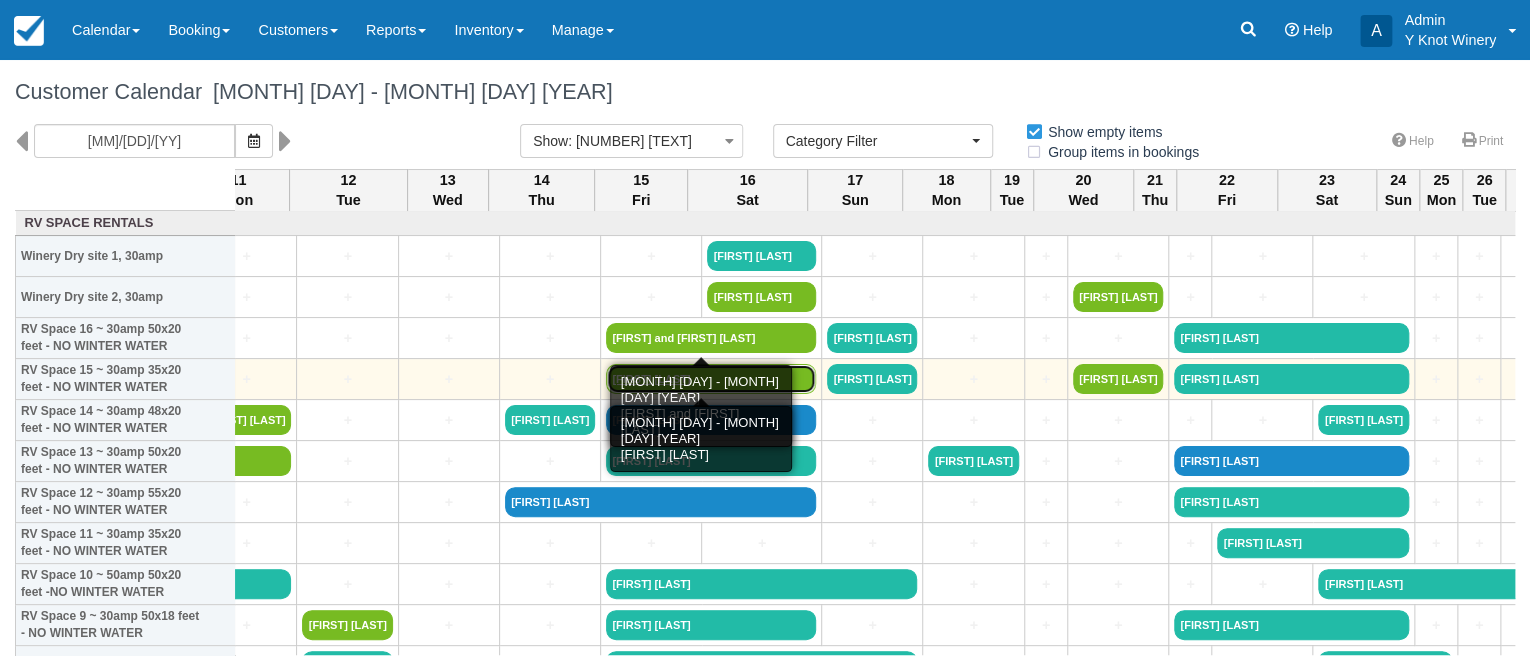 click on "Bud Ball" at bounding box center (711, 379) 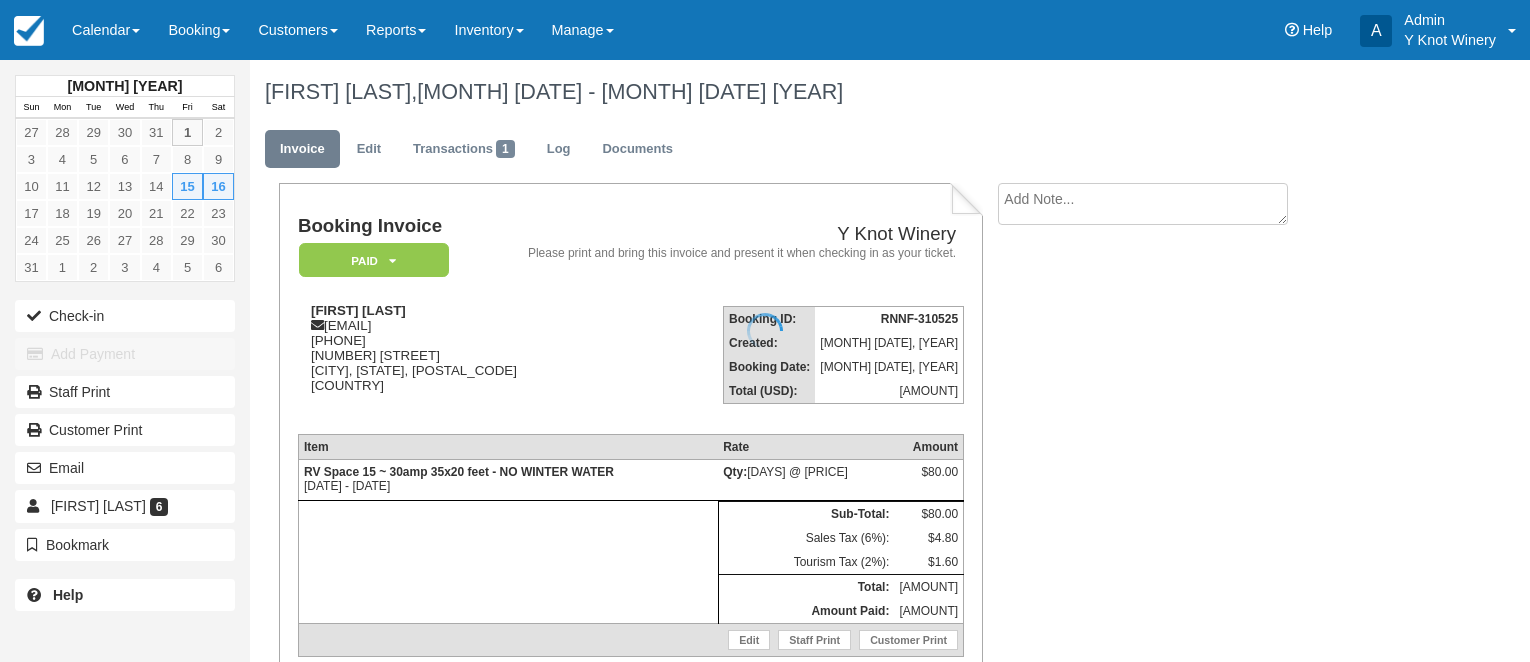 scroll, scrollTop: 0, scrollLeft: 0, axis: both 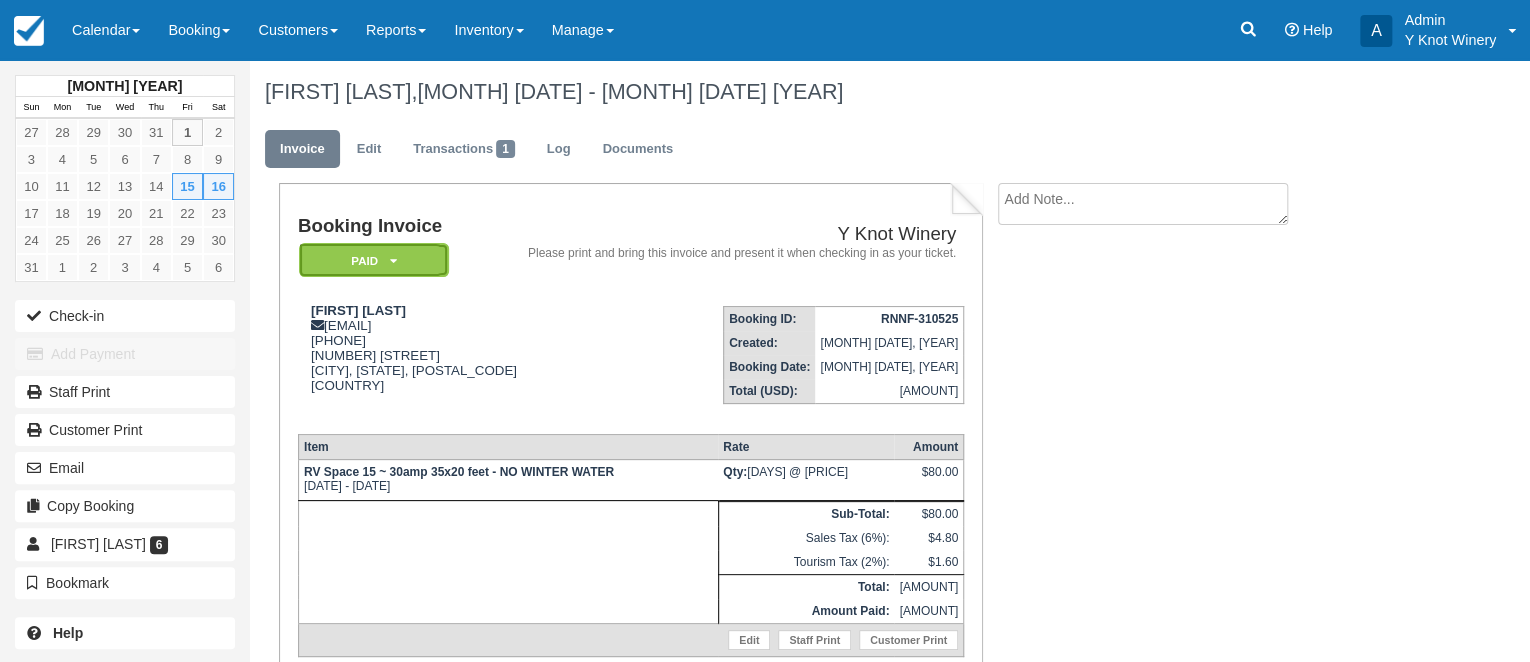 click at bounding box center [392, 261] 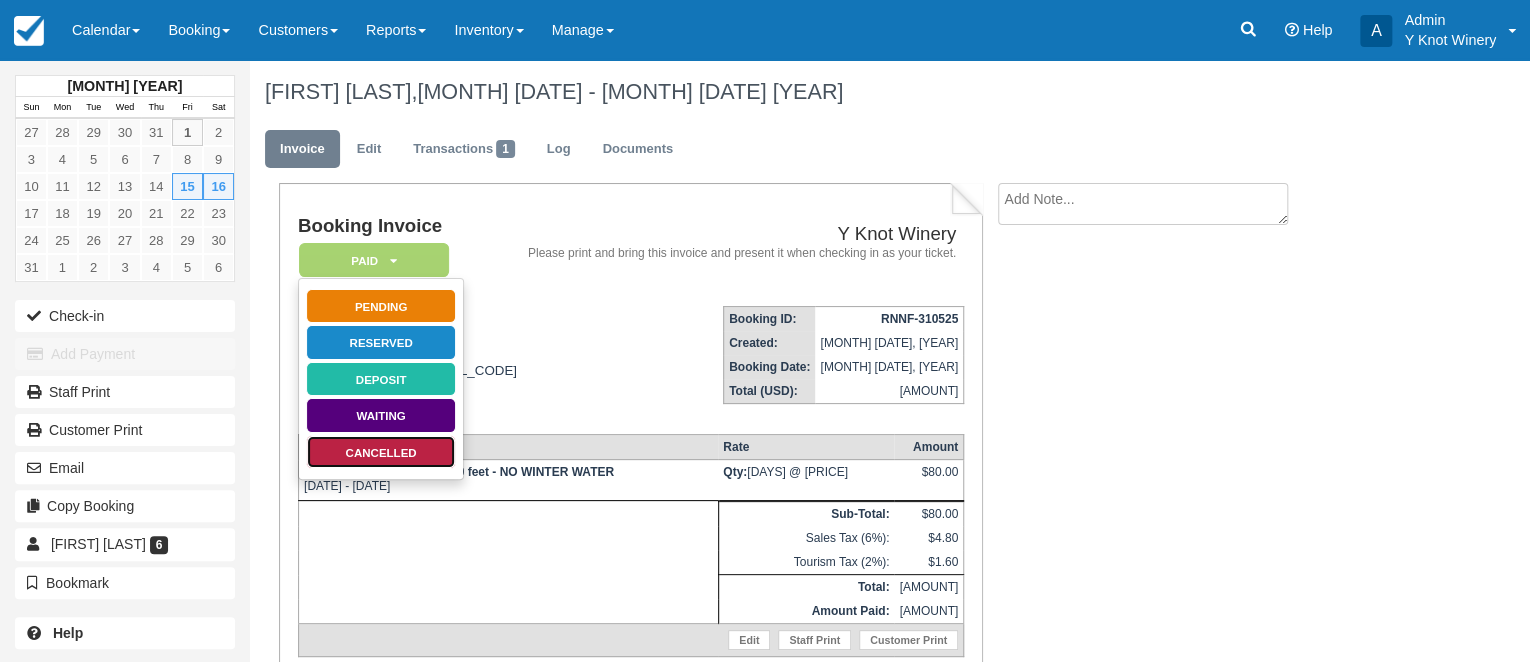 click on "Cancelled" at bounding box center (381, 452) 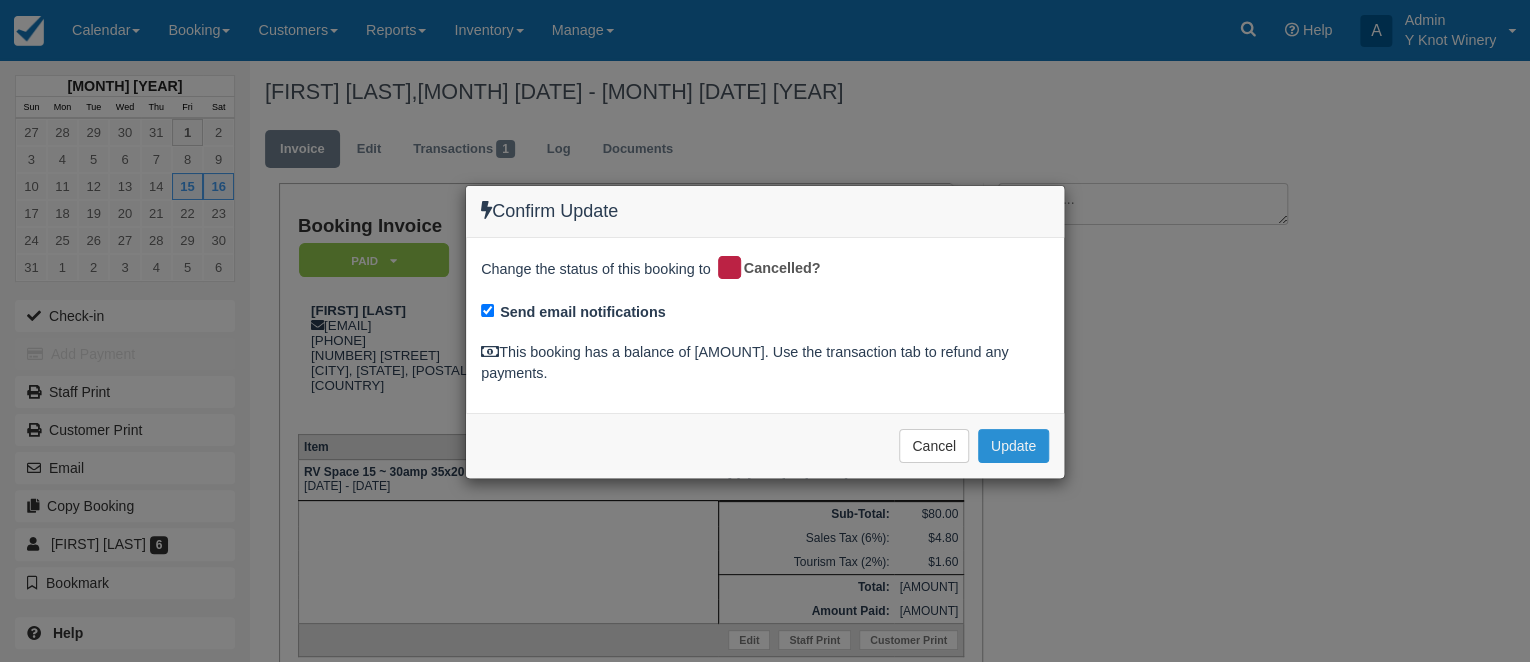 click on "Update" at bounding box center [1013, 446] 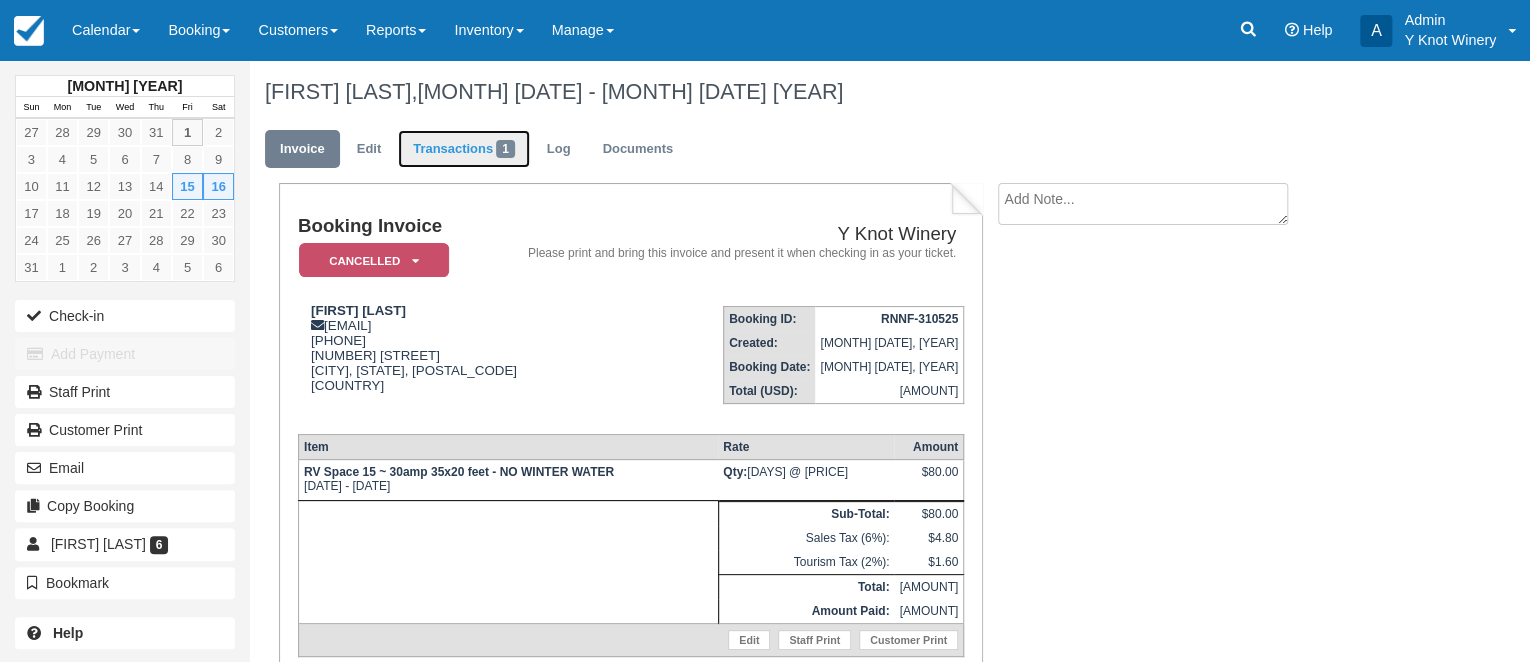 click on "Transactions  1" at bounding box center (464, 149) 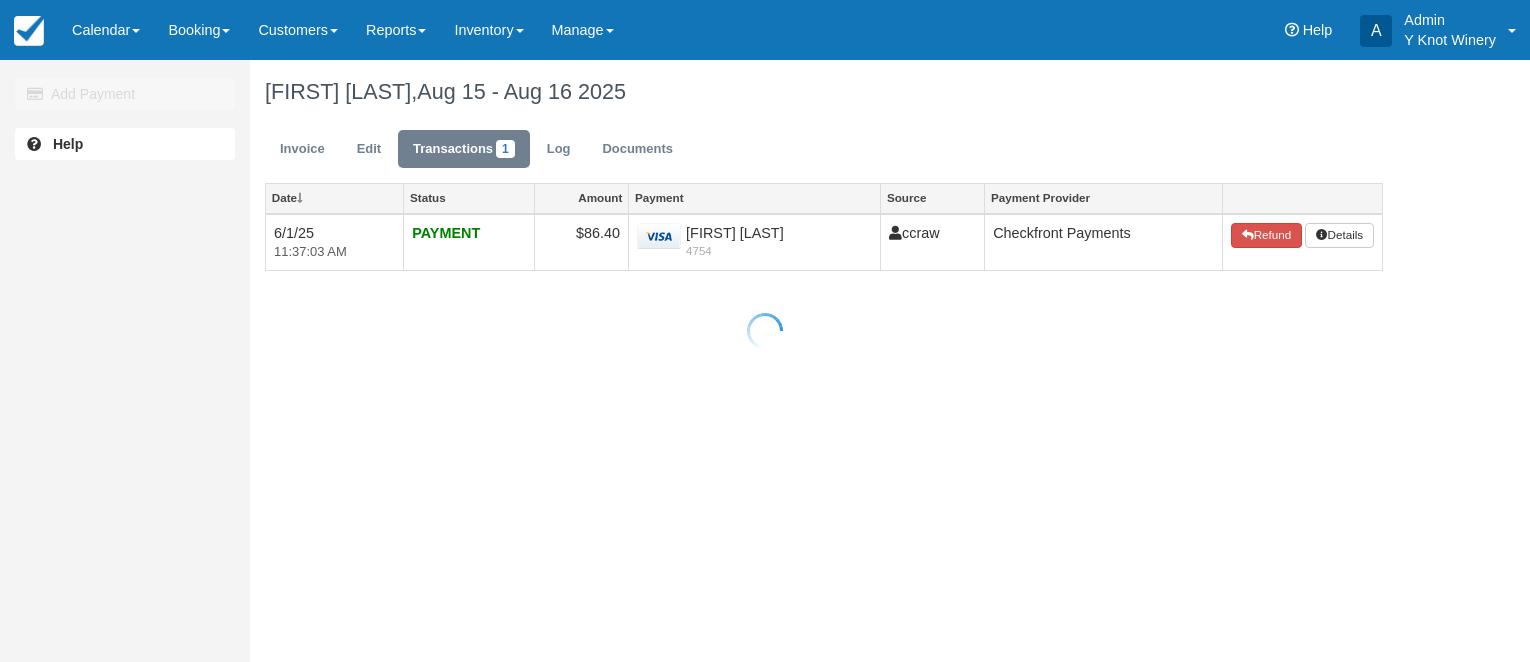 scroll, scrollTop: 0, scrollLeft: 0, axis: both 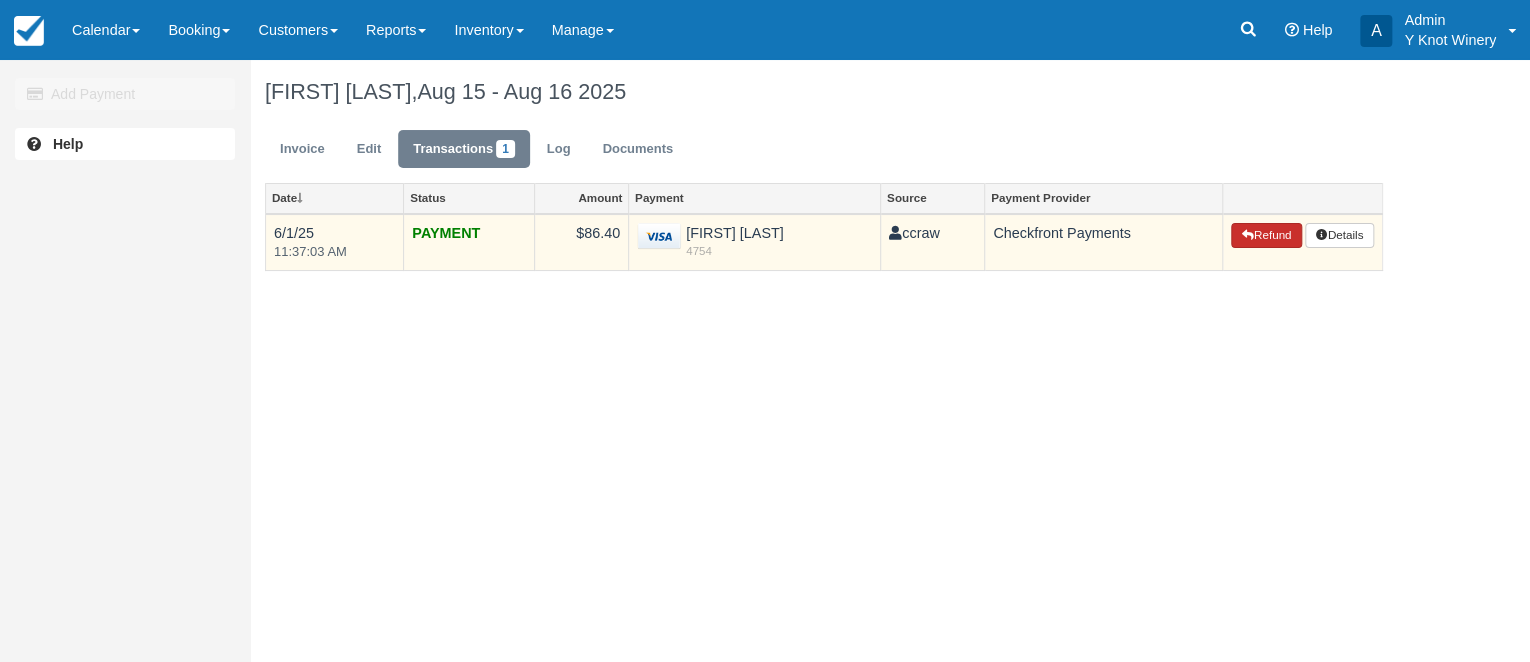 click on "Refund" at bounding box center (1266, 236) 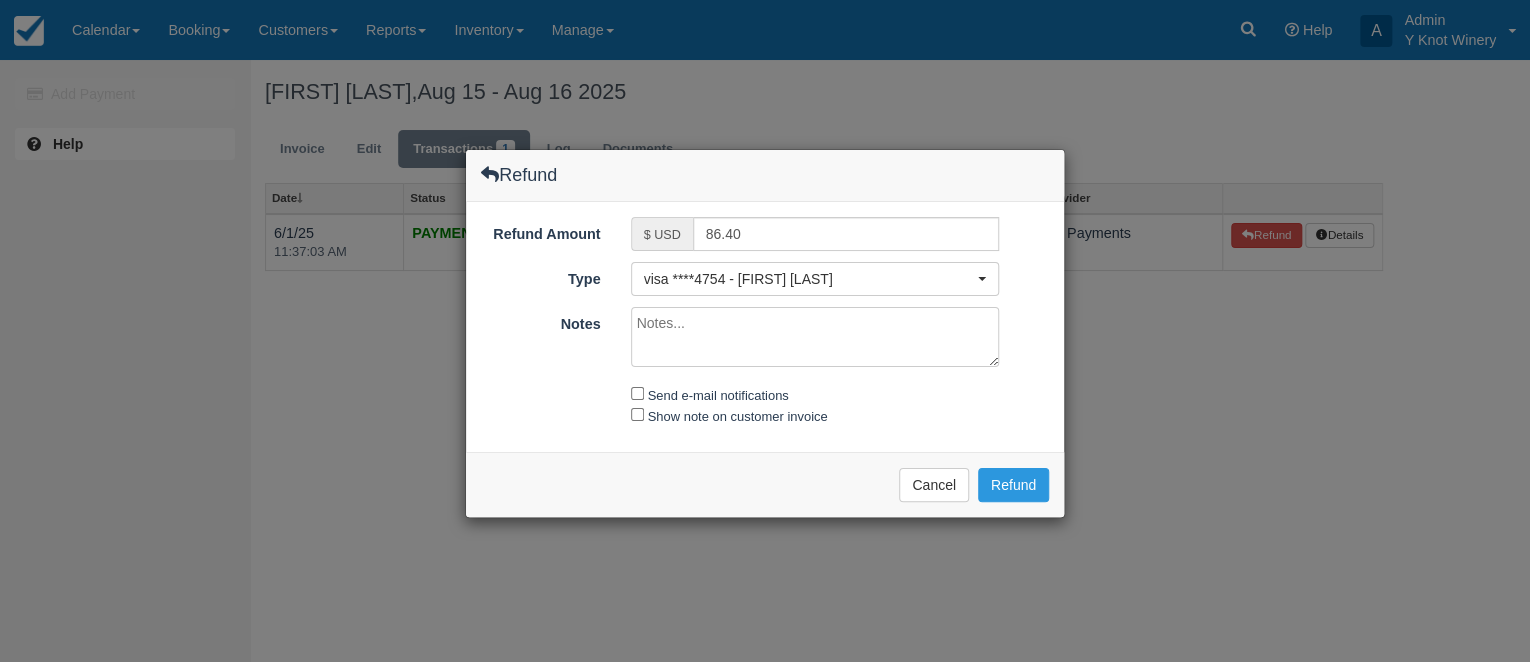 click on "Notes" at bounding box center [815, 337] 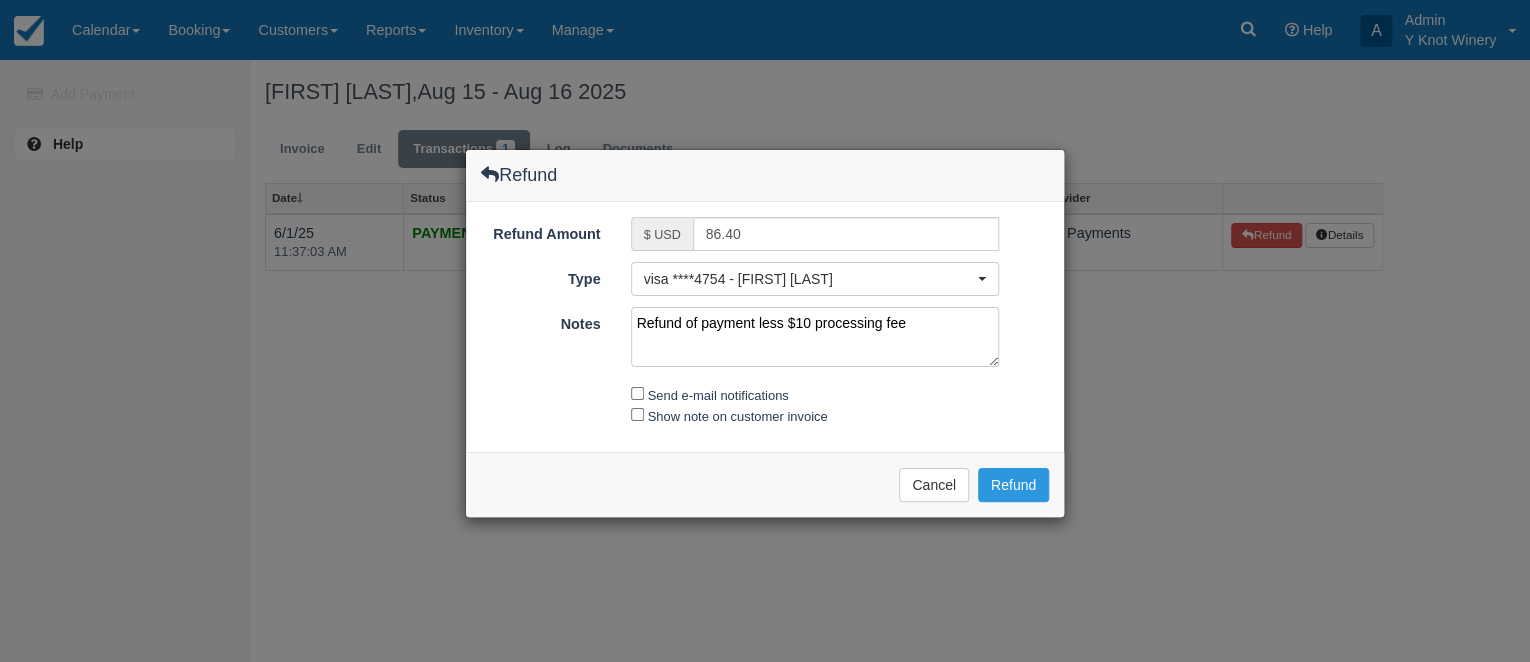 type on "Refund of payment less $10 processing fee" 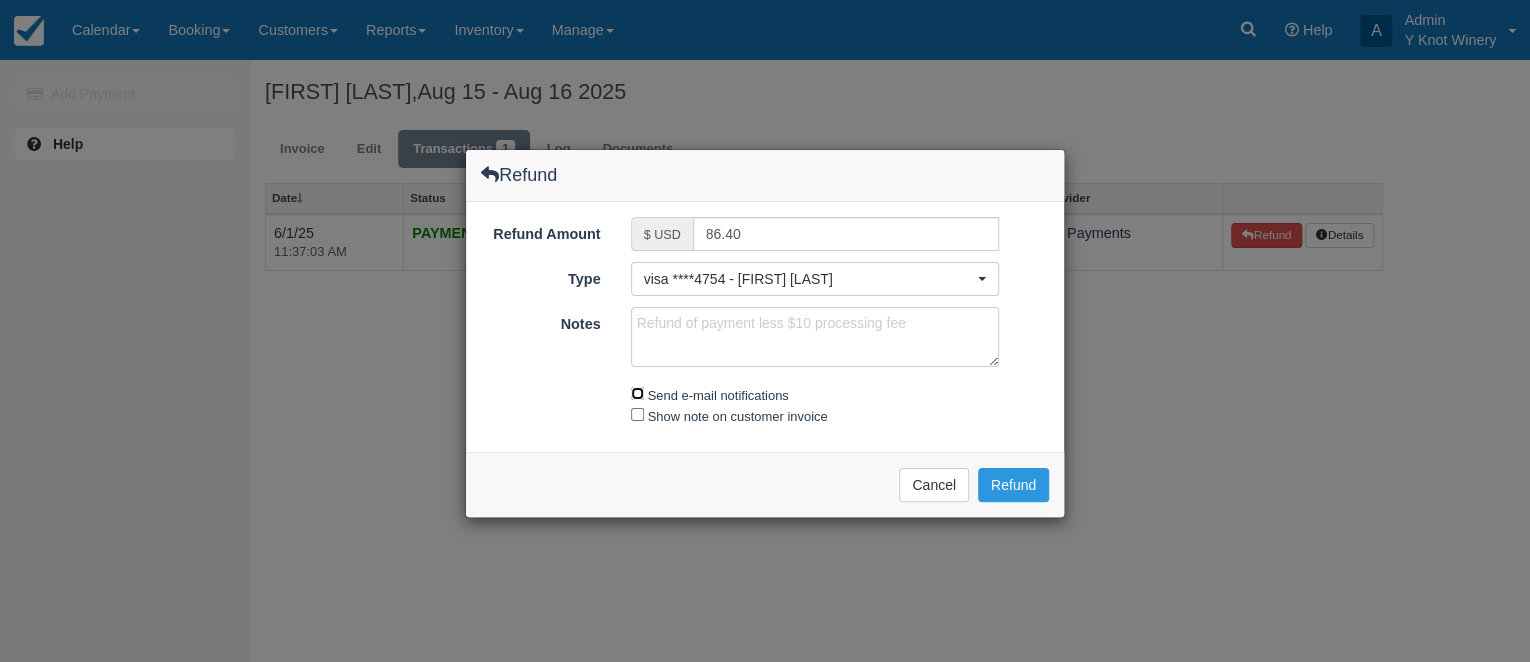 click on "Send e-mail notifications" at bounding box center (637, 393) 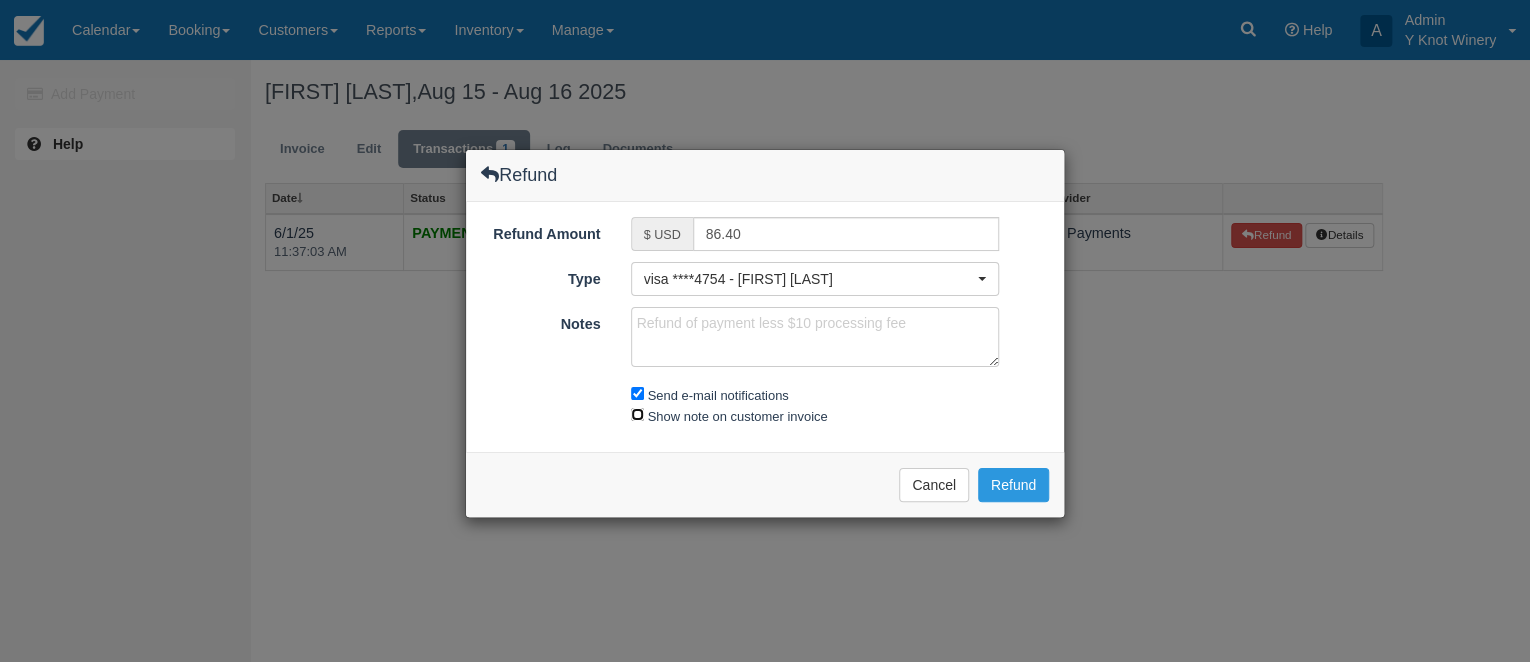 click on "Show note on customer invoice" at bounding box center [637, 414] 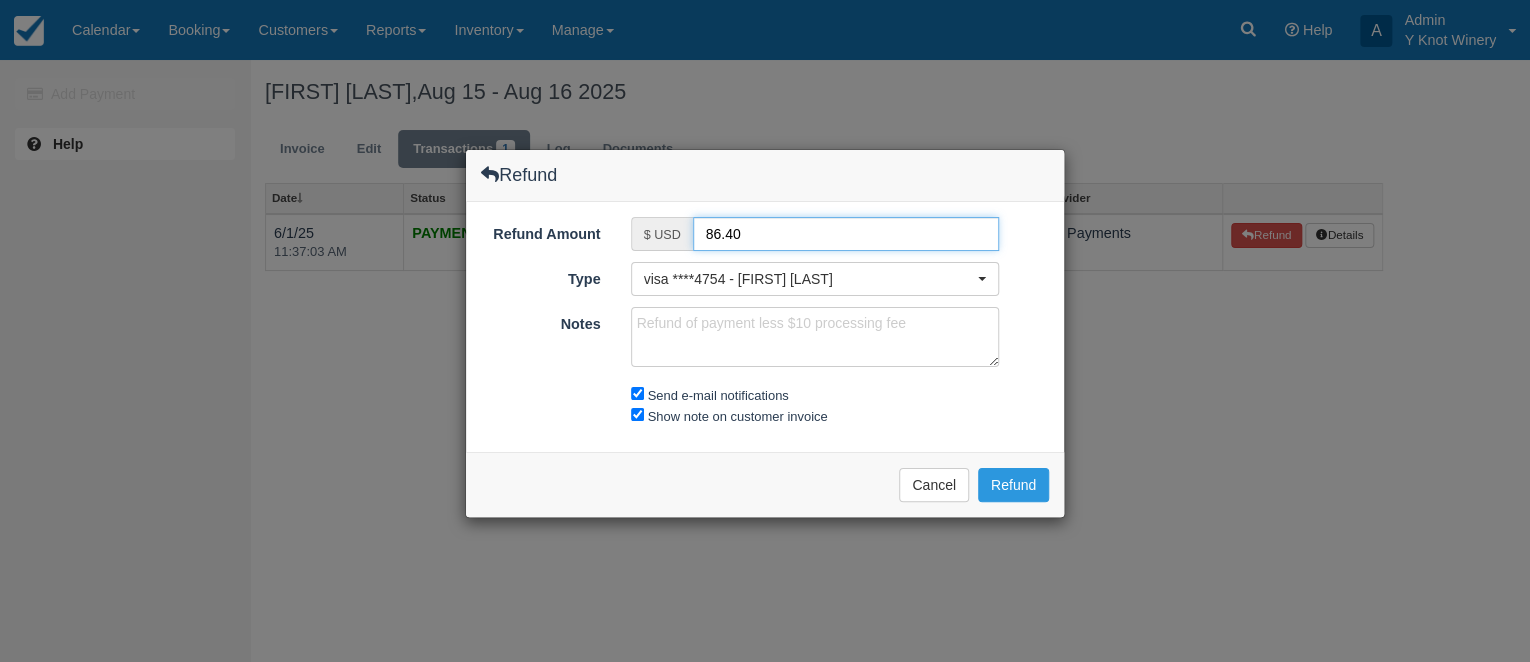 click on "86.40" at bounding box center [846, 234] 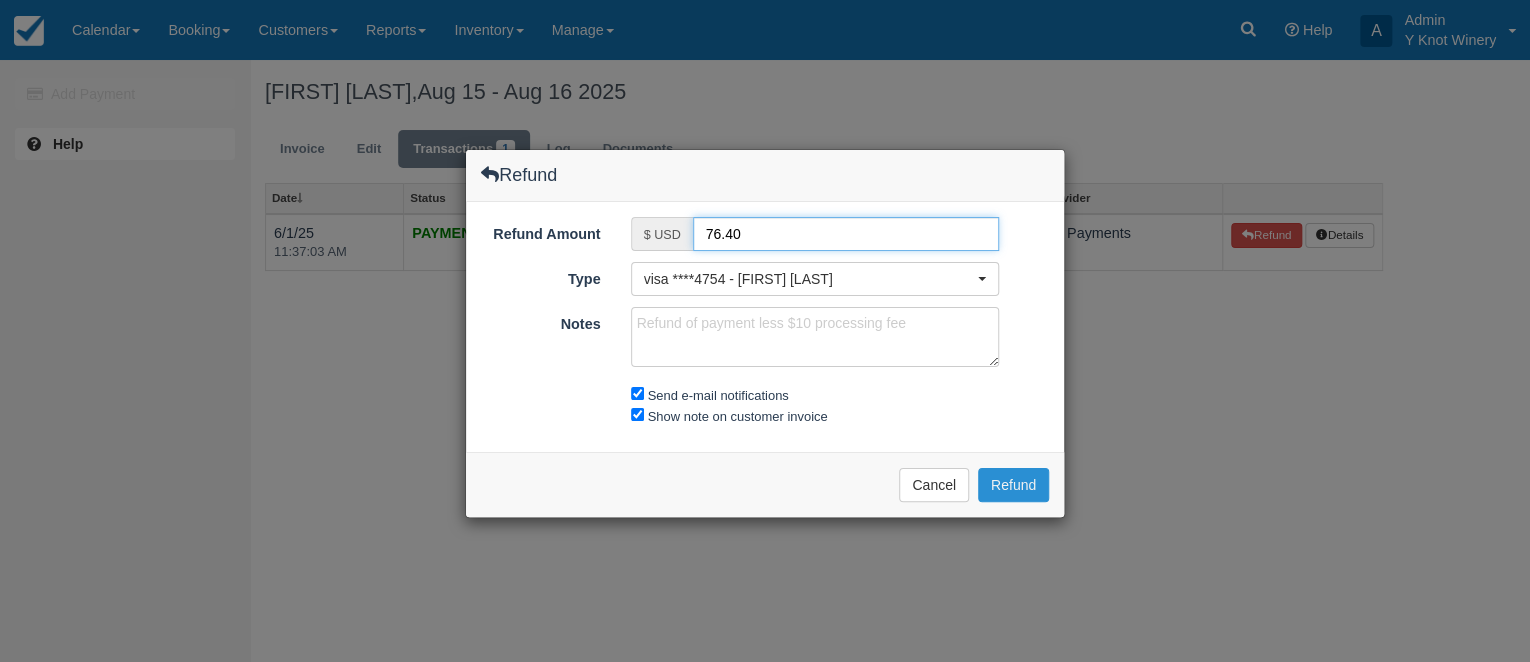 type on "76.40" 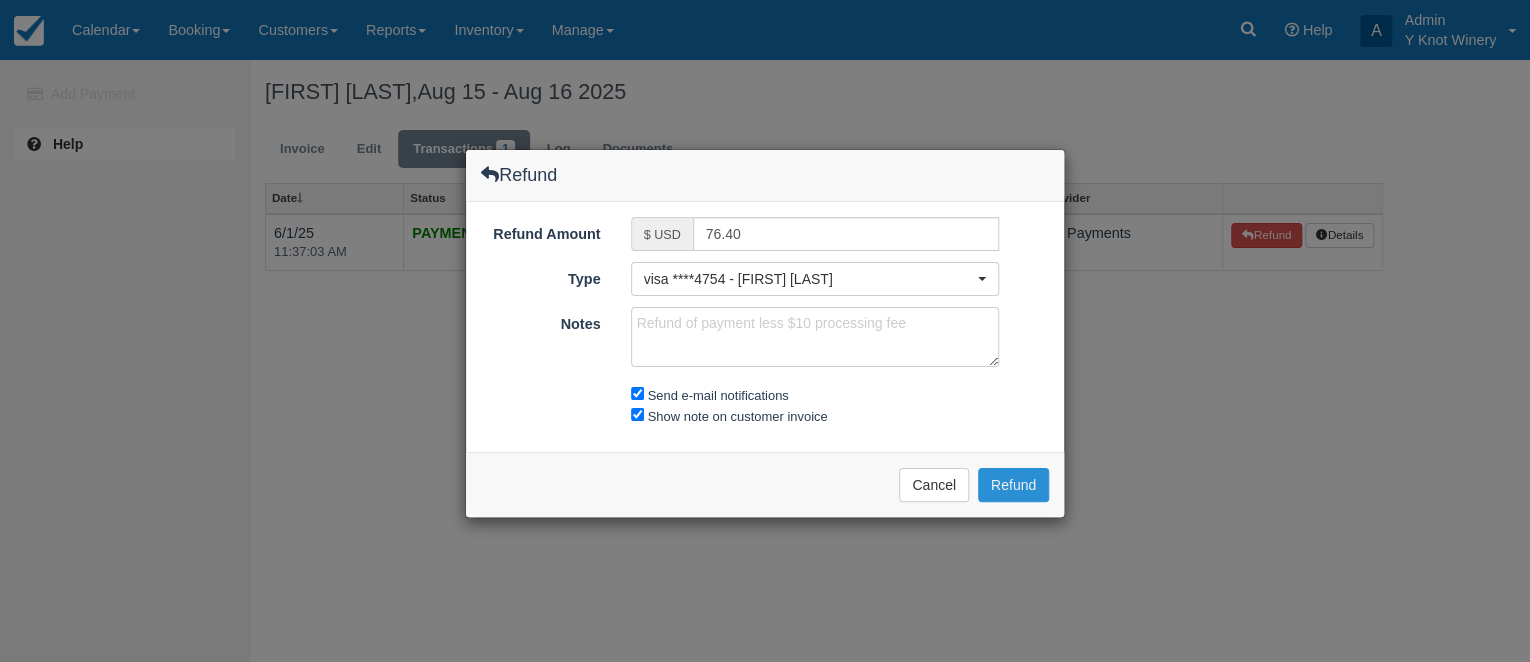 click on "Refund" at bounding box center [1013, 485] 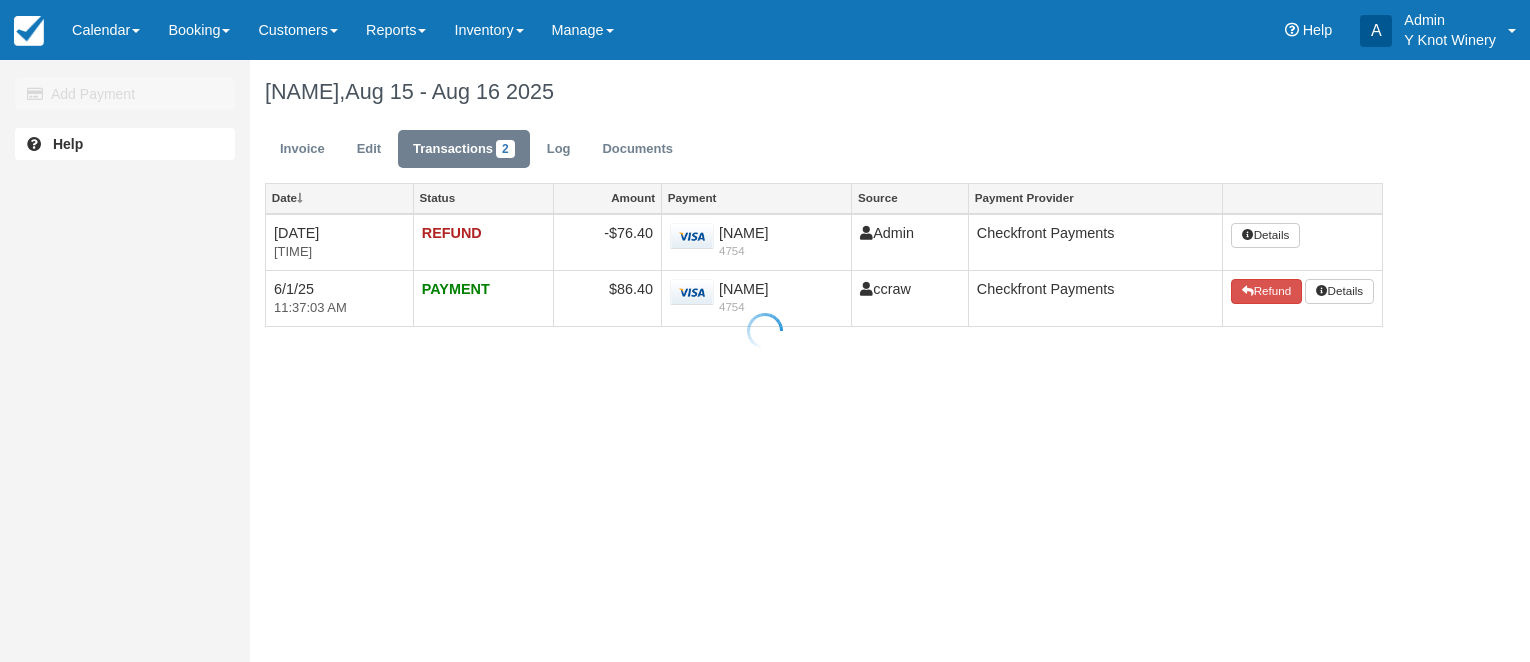 scroll, scrollTop: 0, scrollLeft: 0, axis: both 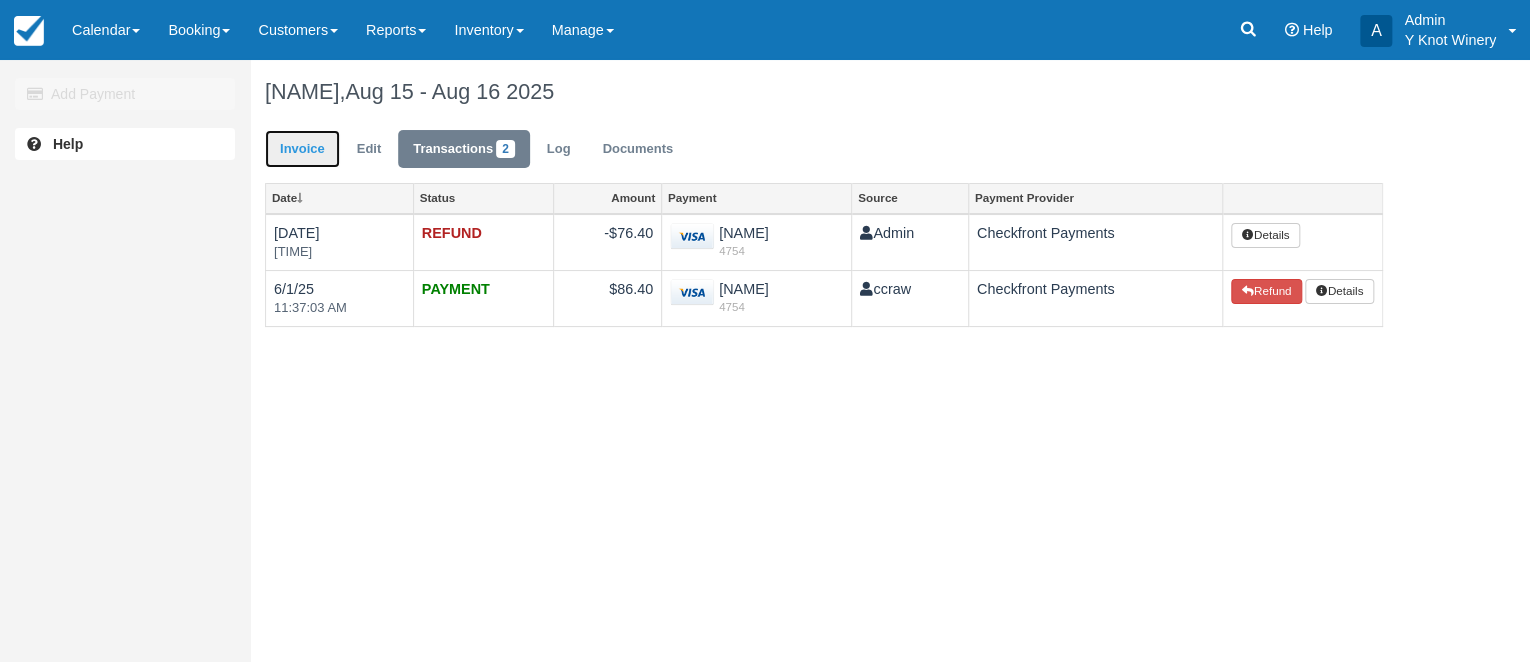 click on "Invoice" at bounding box center [302, 149] 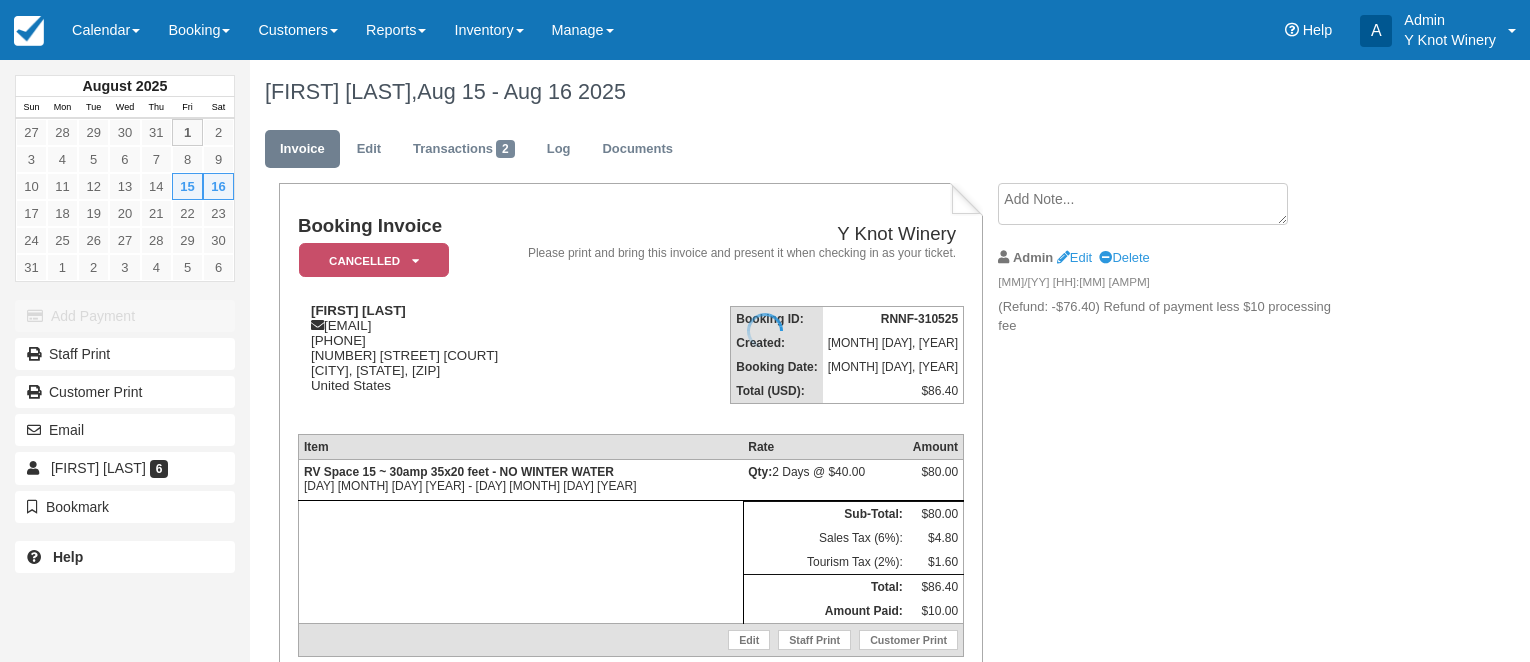 scroll, scrollTop: 0, scrollLeft: 0, axis: both 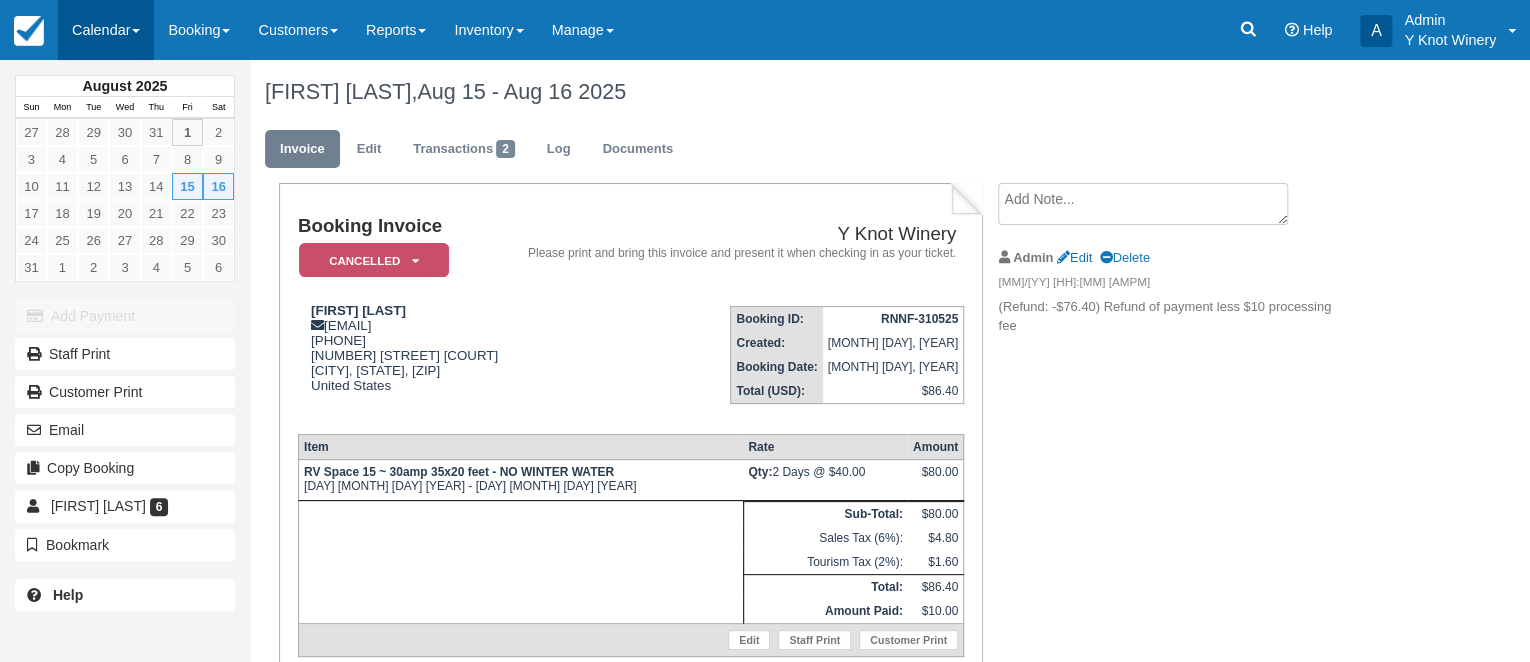 click on "Calendar" at bounding box center [106, 30] 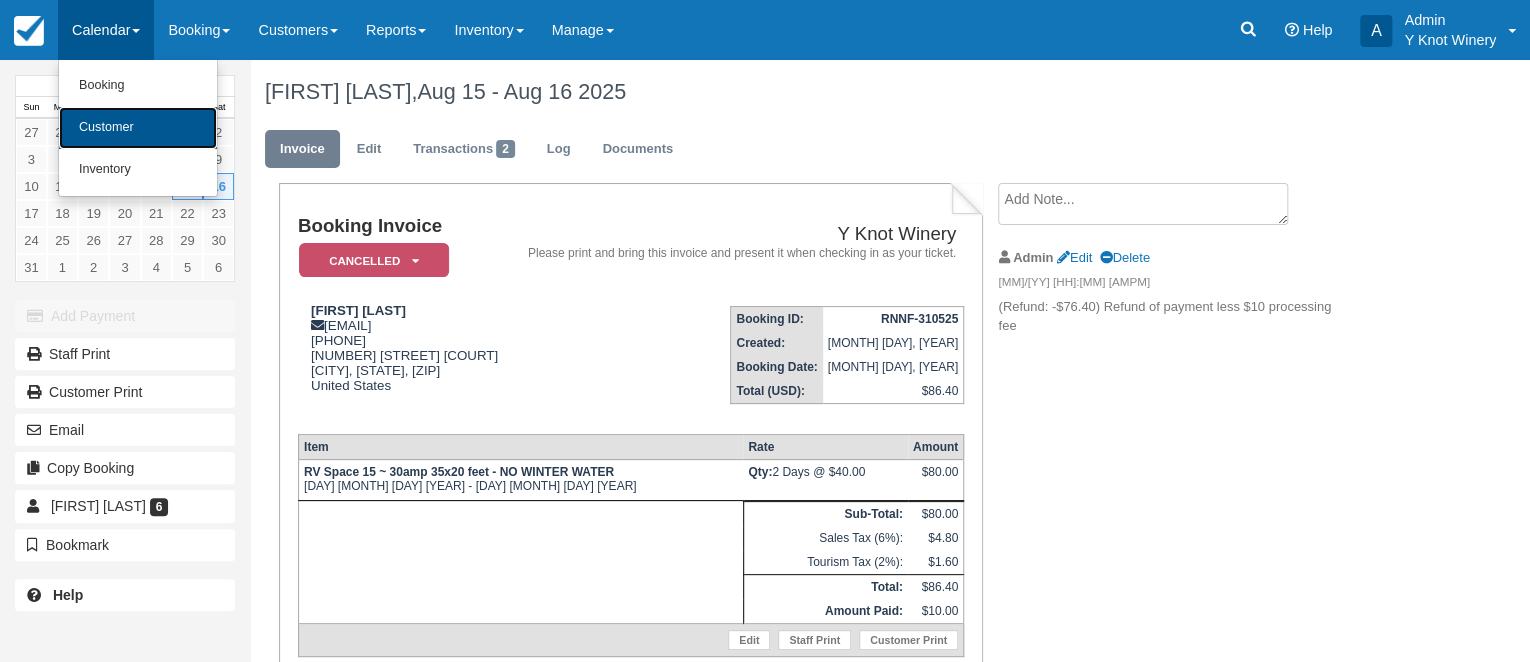 click on "Customer" at bounding box center (138, 128) 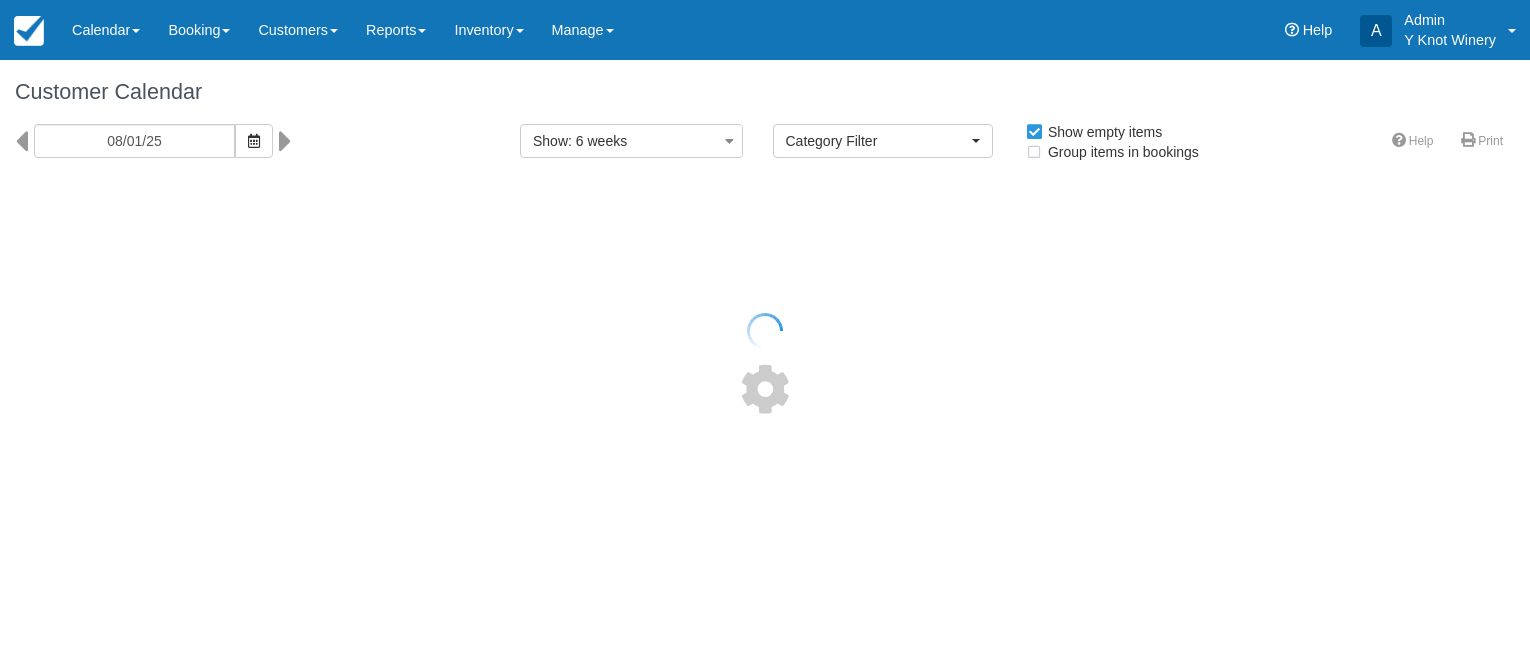 select 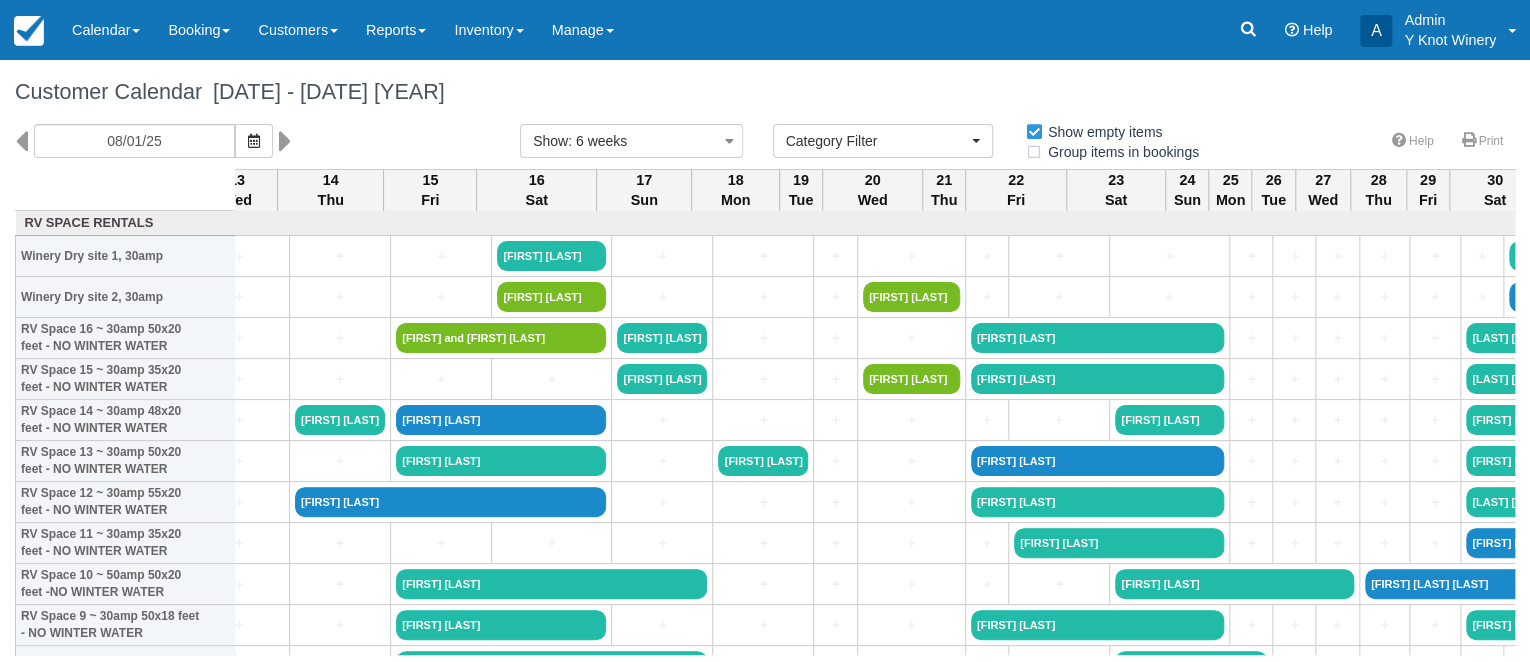 scroll, scrollTop: 0, scrollLeft: 1372, axis: horizontal 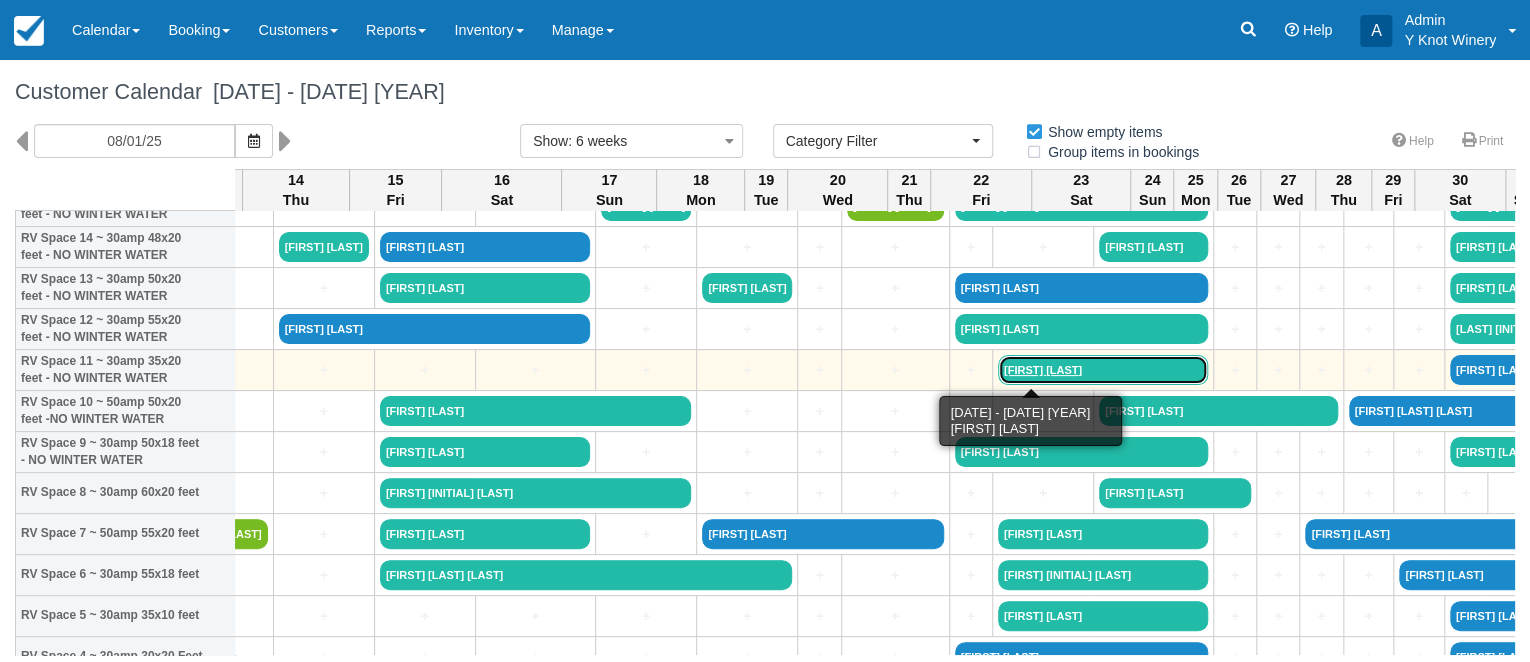 click on "[NAME] [NAME]" at bounding box center (1103, 370) 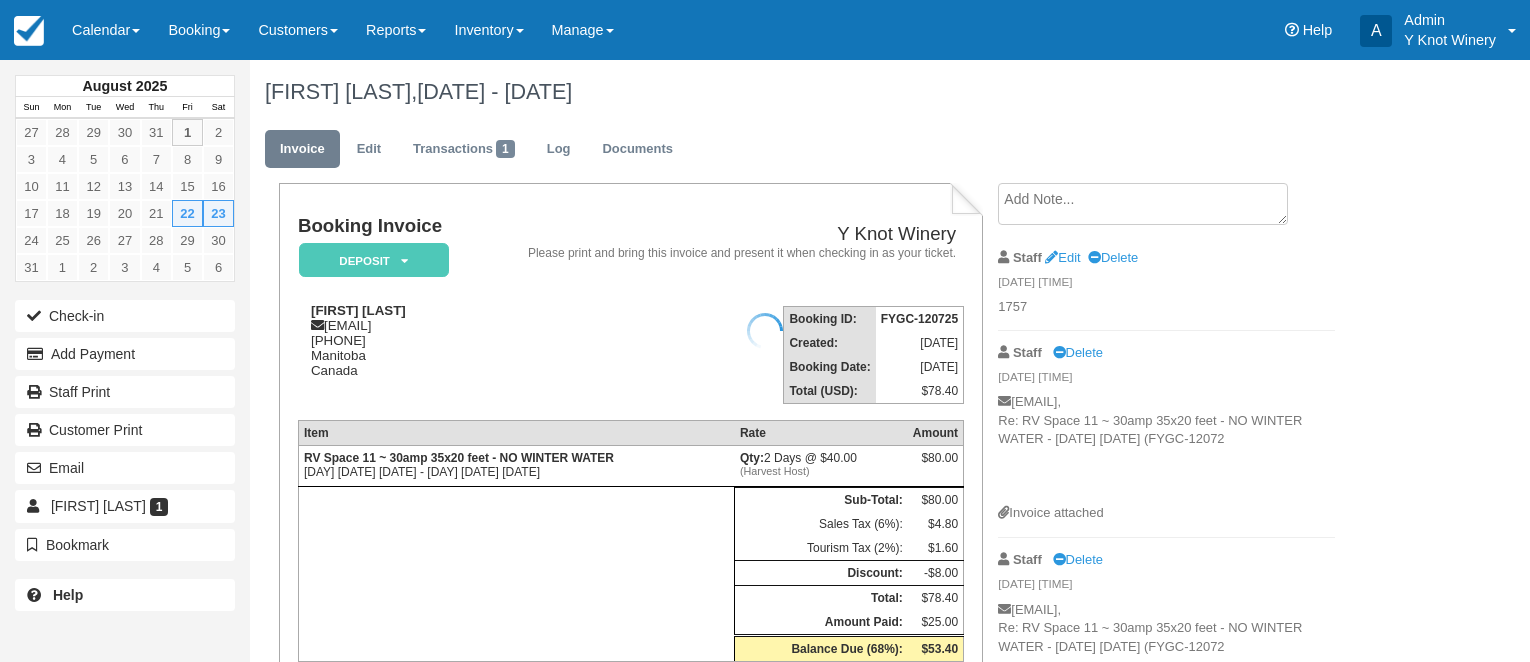 scroll, scrollTop: 0, scrollLeft: 0, axis: both 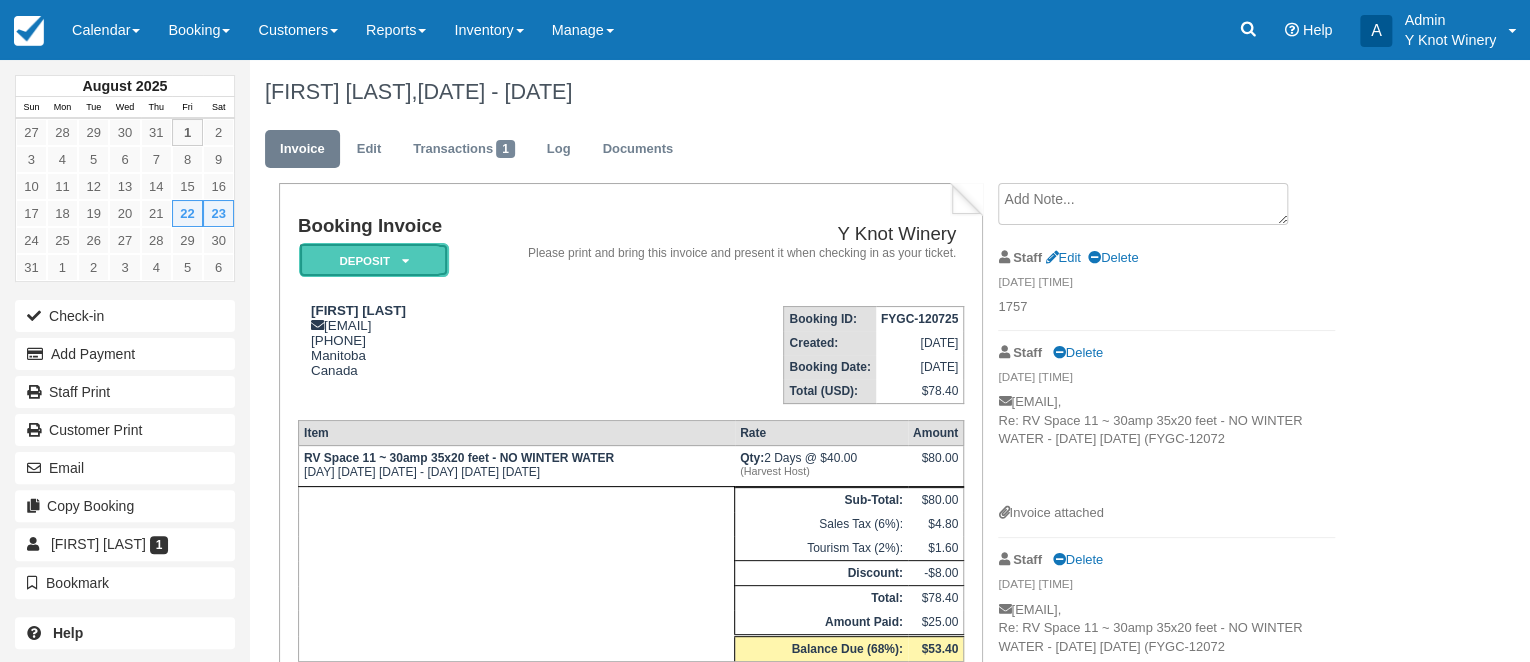 click at bounding box center (404, 261) 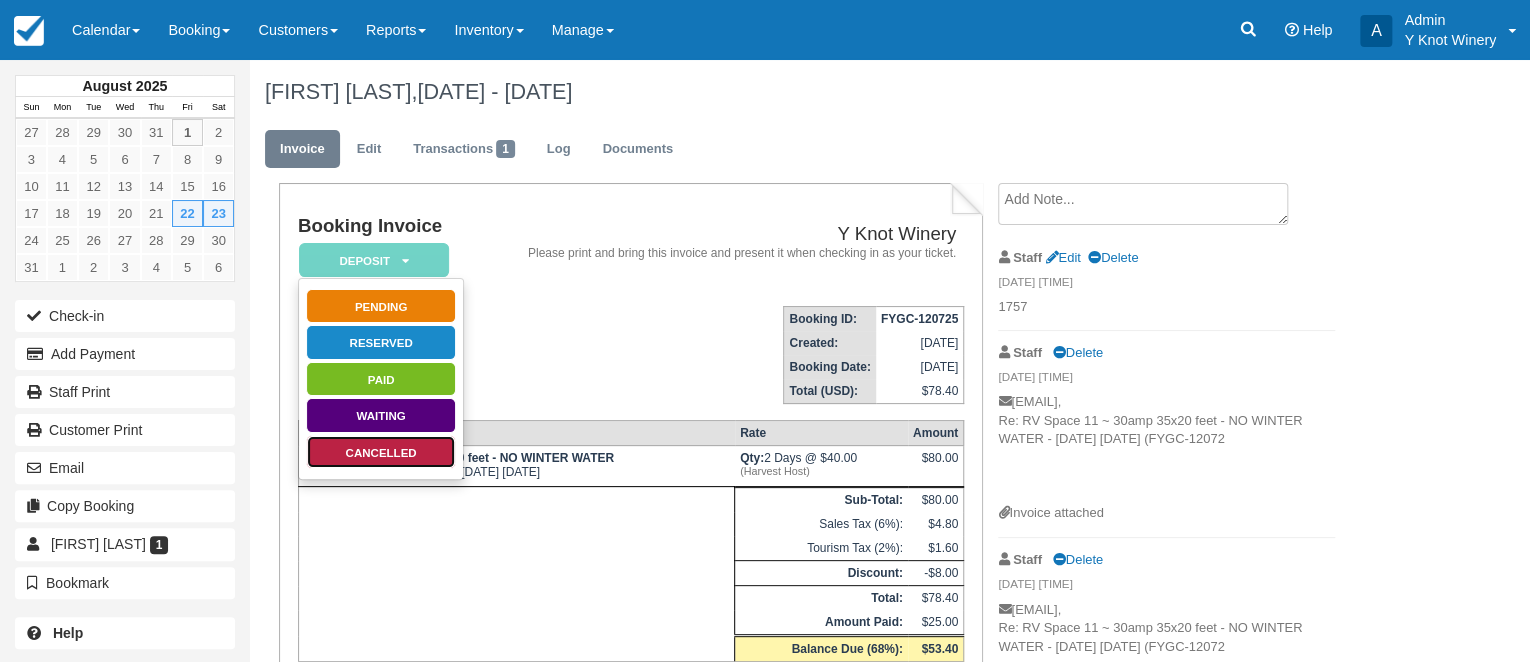 click on "Cancelled" at bounding box center (381, 452) 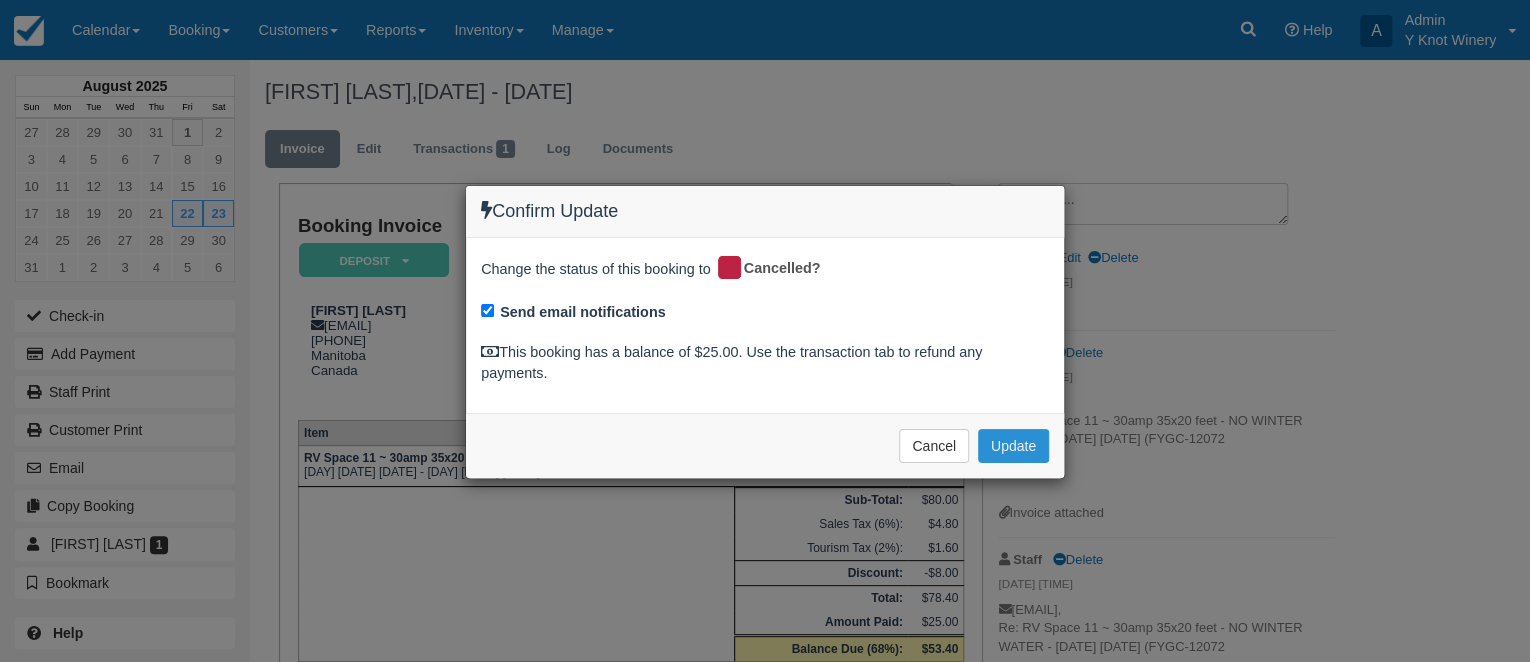 click on "Update" at bounding box center [1013, 446] 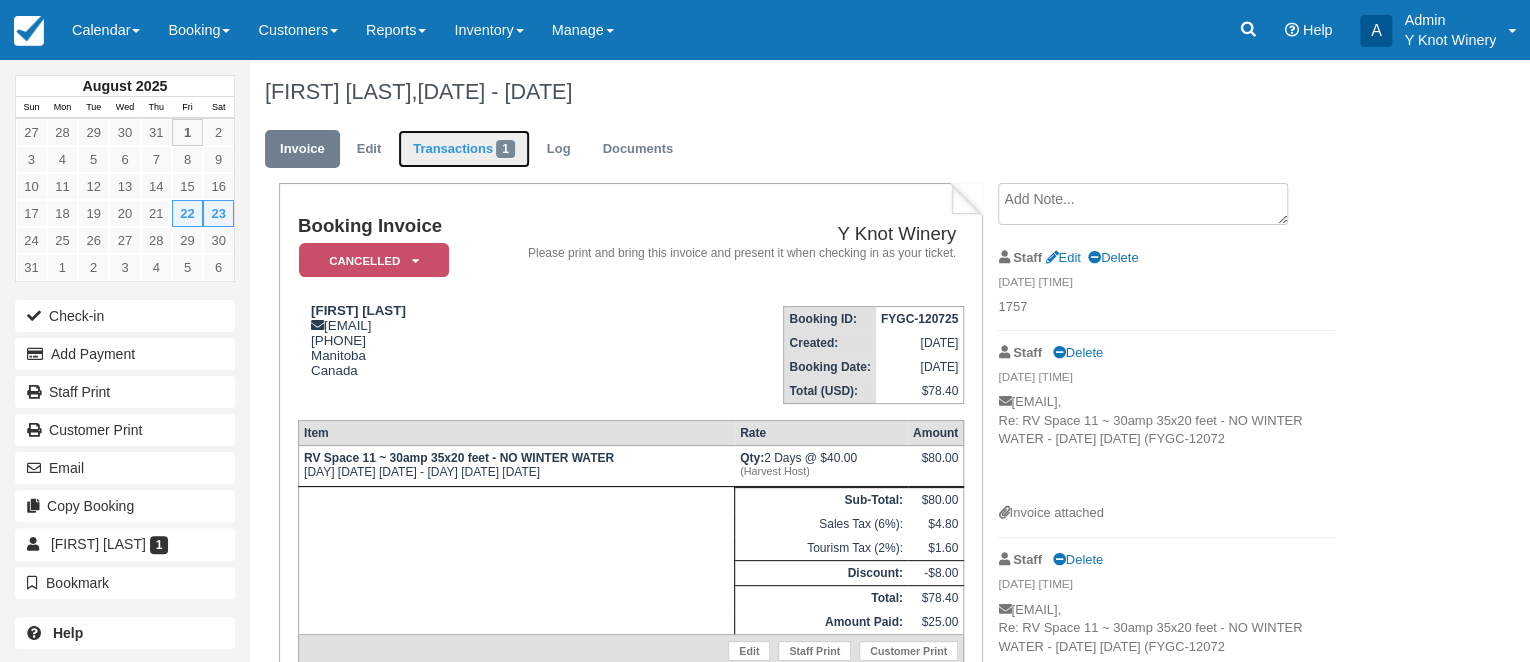 click on "Transactions  1" at bounding box center (464, 149) 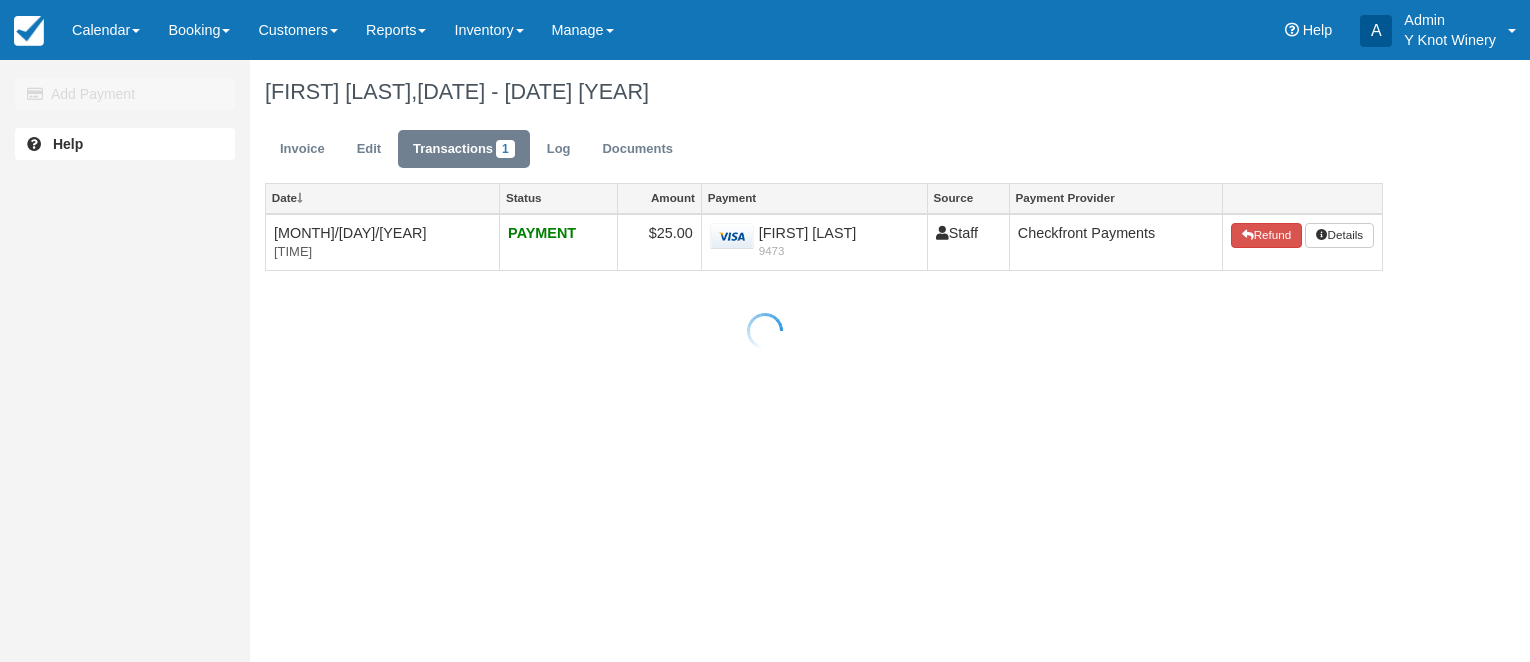 scroll, scrollTop: 0, scrollLeft: 0, axis: both 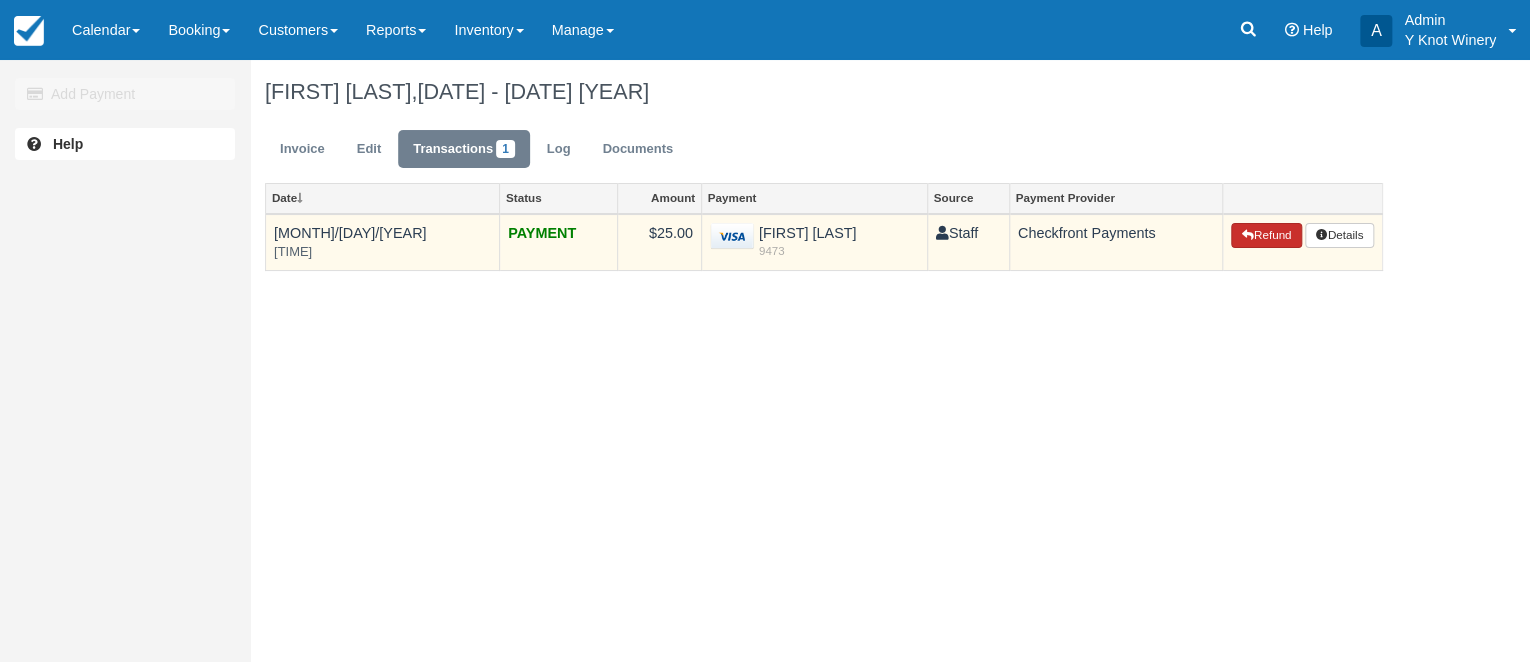 click on "Refund" at bounding box center [1266, 236] 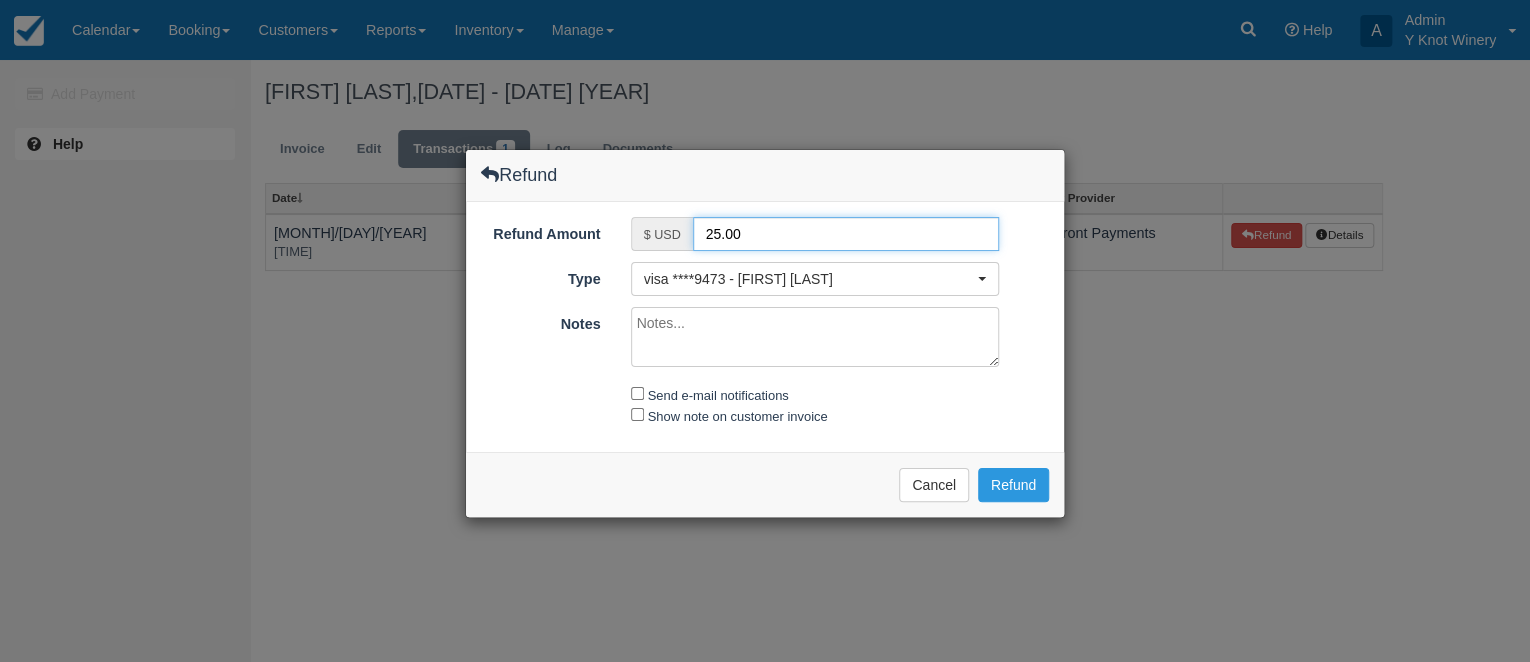 drag, startPoint x: 713, startPoint y: 230, endPoint x: 702, endPoint y: 230, distance: 11 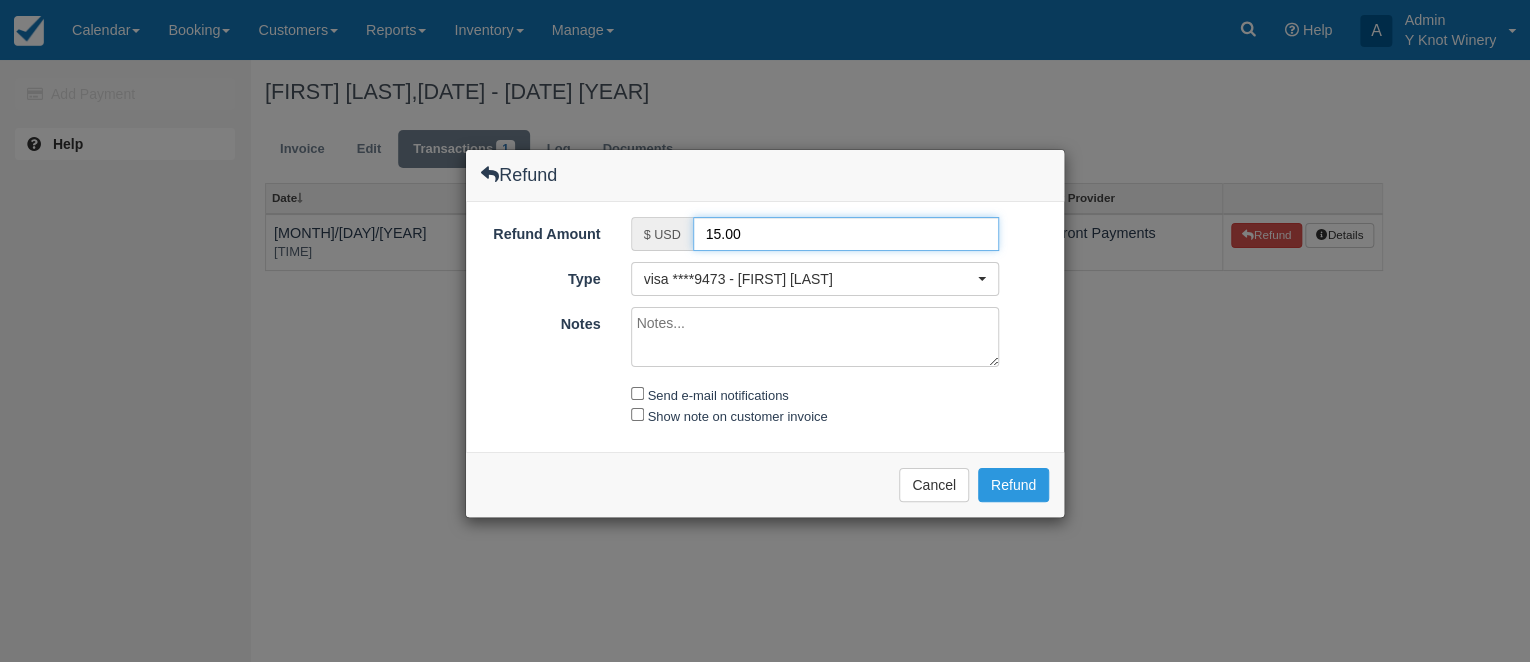 type on "15.00" 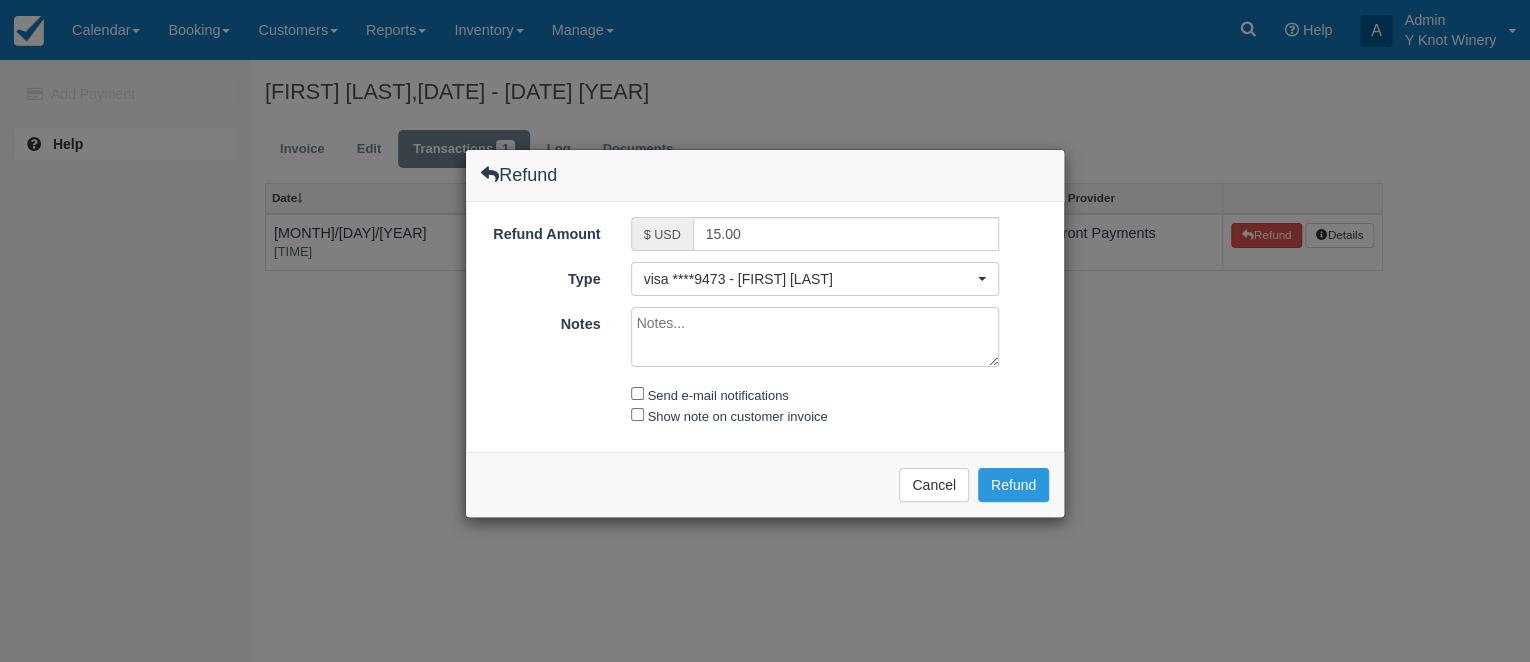 click on "Notes" at bounding box center (815, 337) 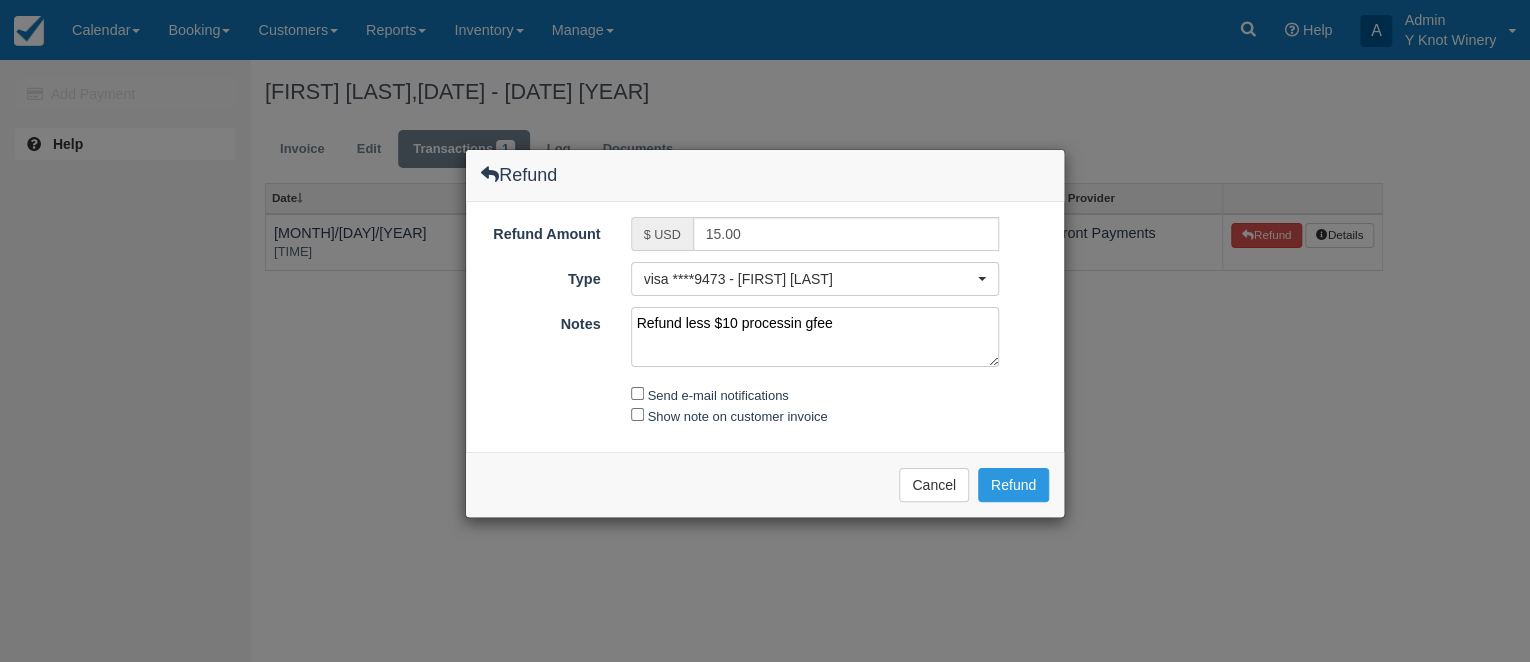 click on "Refund less $10 processin gfee" at bounding box center (815, 337) 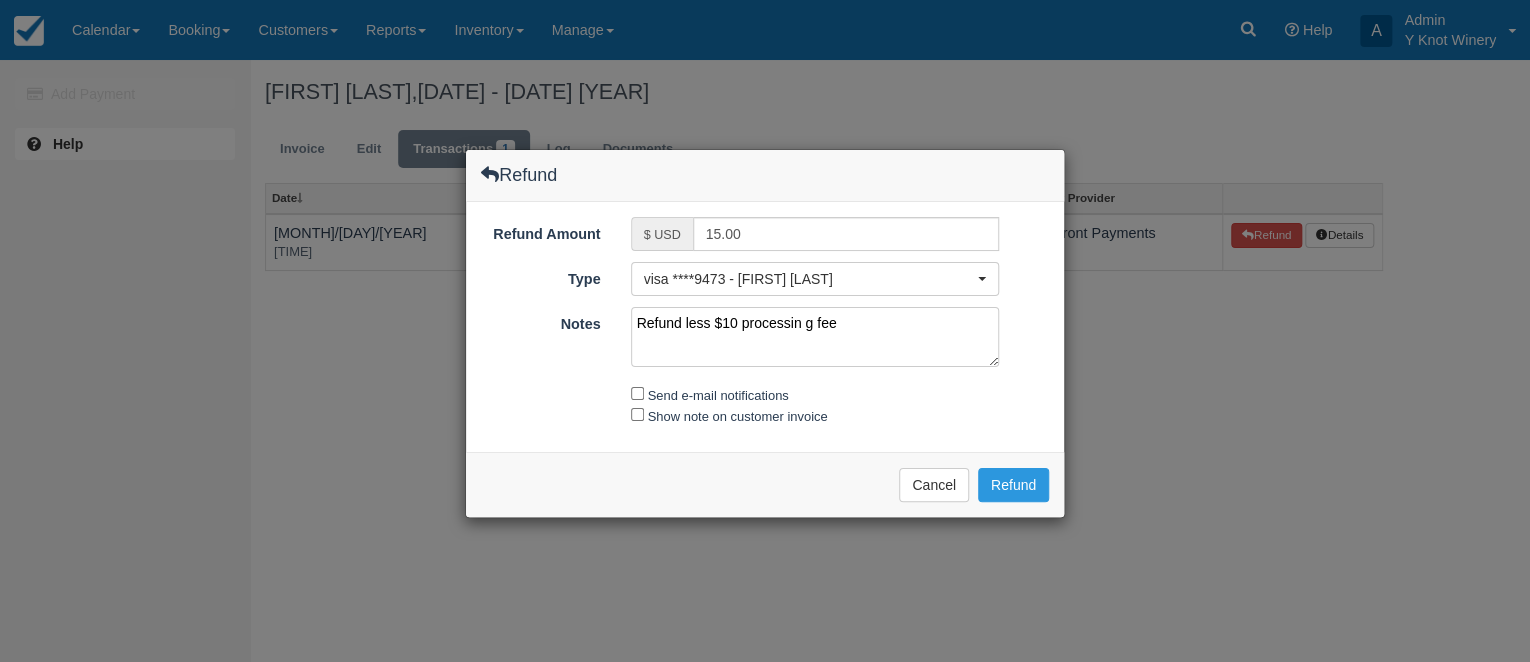 click on "Refund less $10 processin g fee" at bounding box center (815, 337) 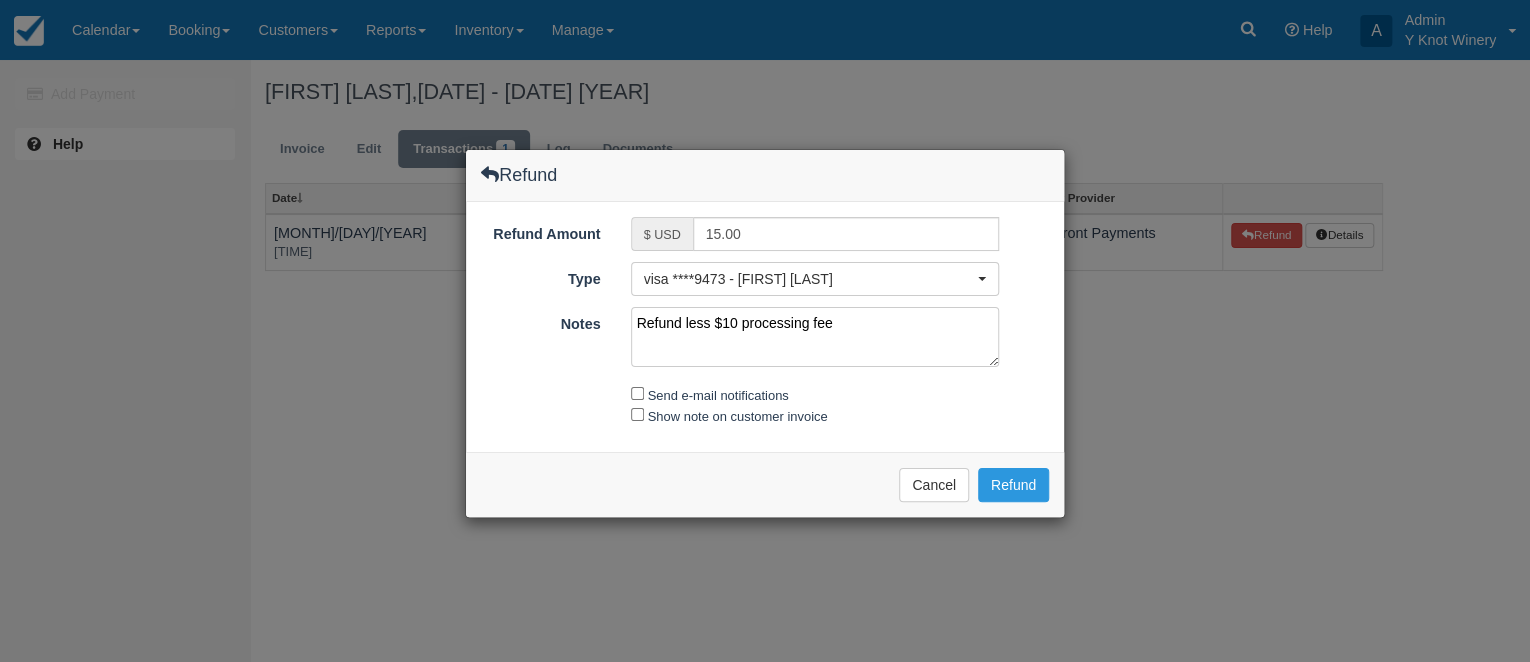 type on "Refund less $10 processing fee" 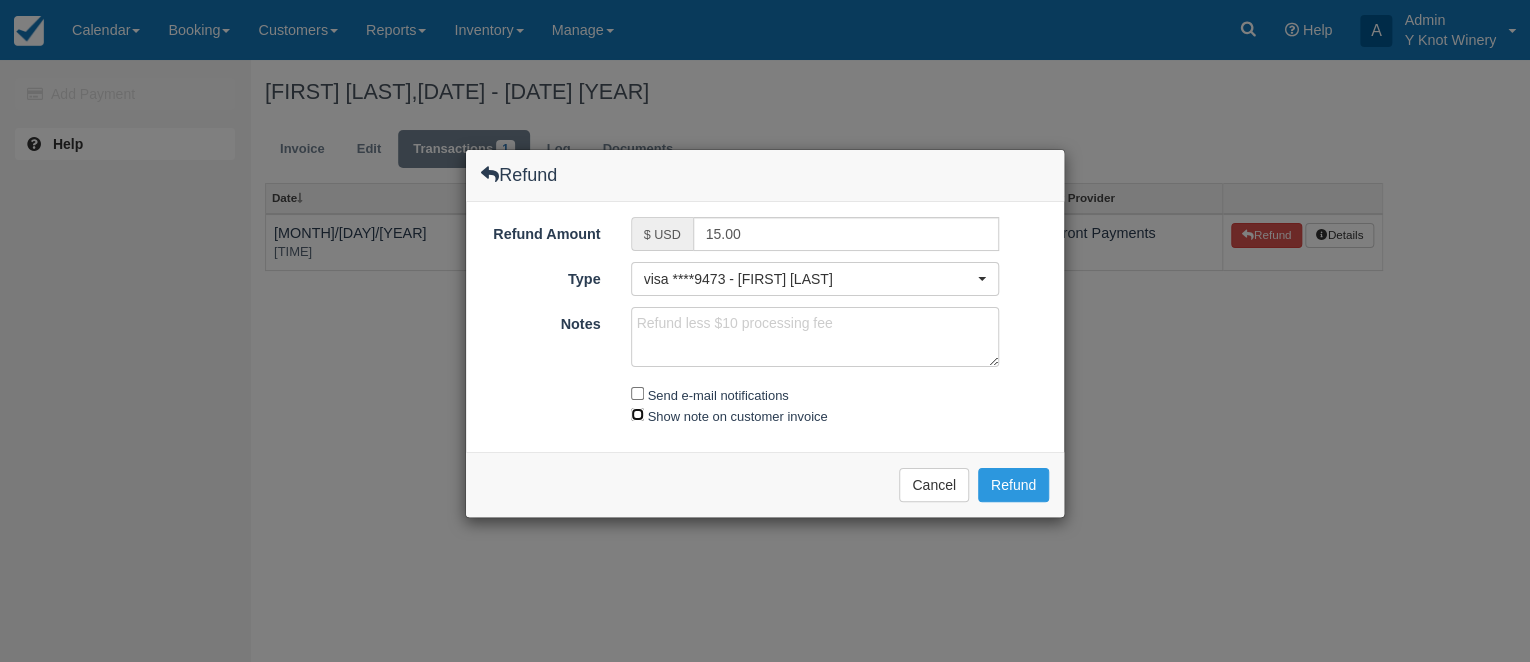 click on "Show note on customer invoice" at bounding box center [637, 414] 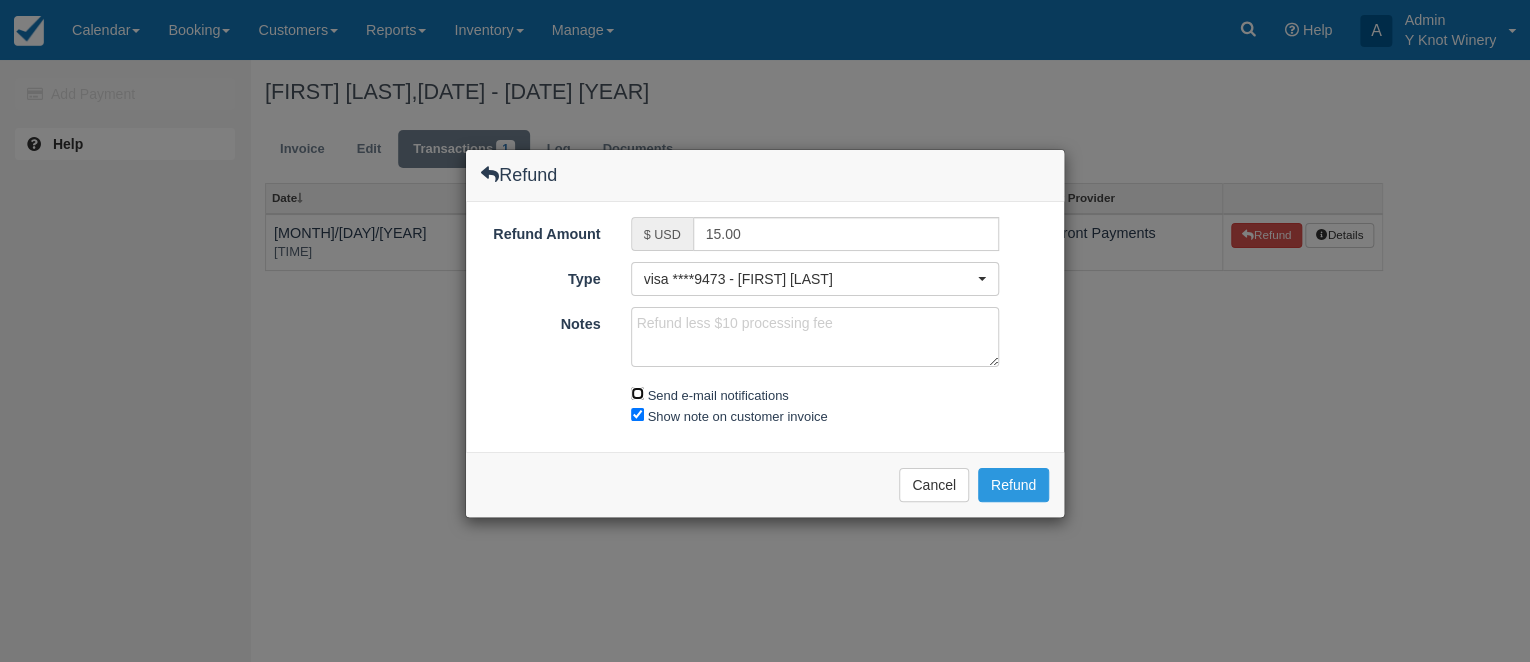 click on "Send e-mail notifications" at bounding box center [637, 393] 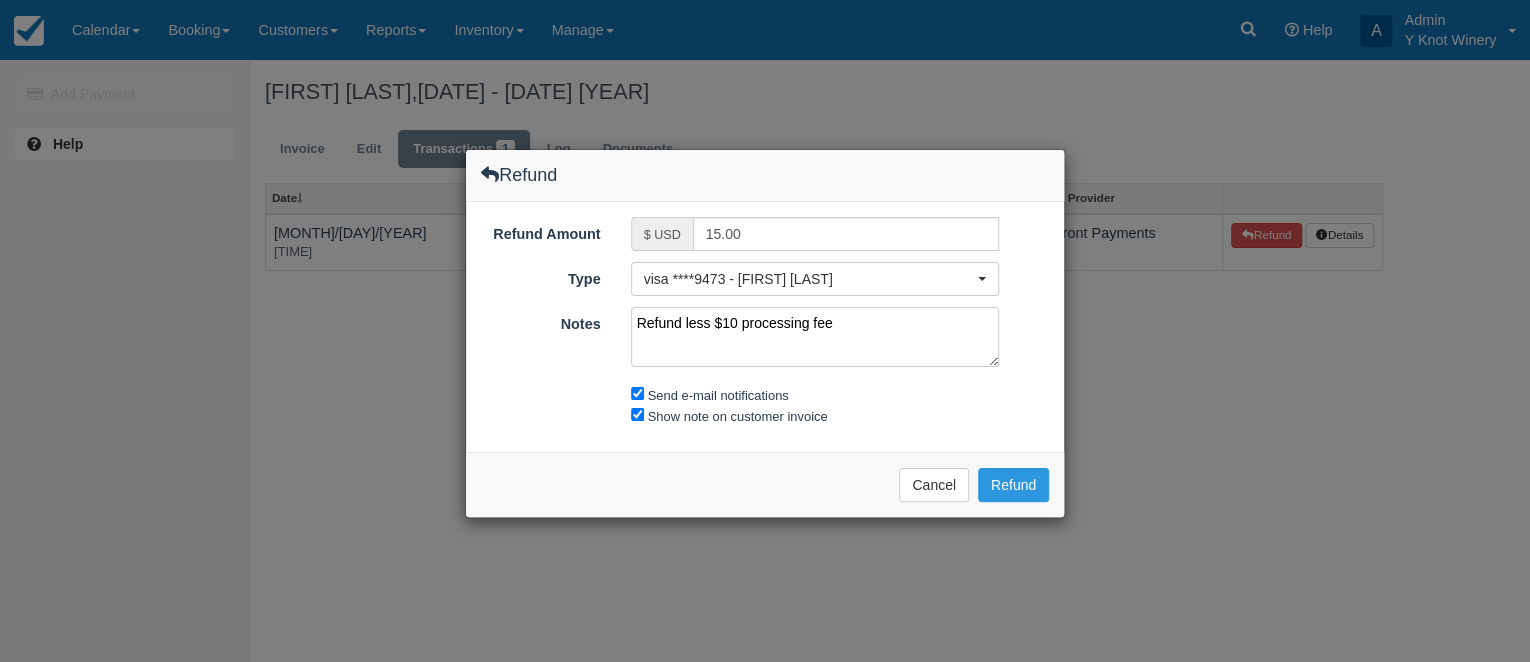 click on "Refund less $10 processing fee" at bounding box center (815, 337) 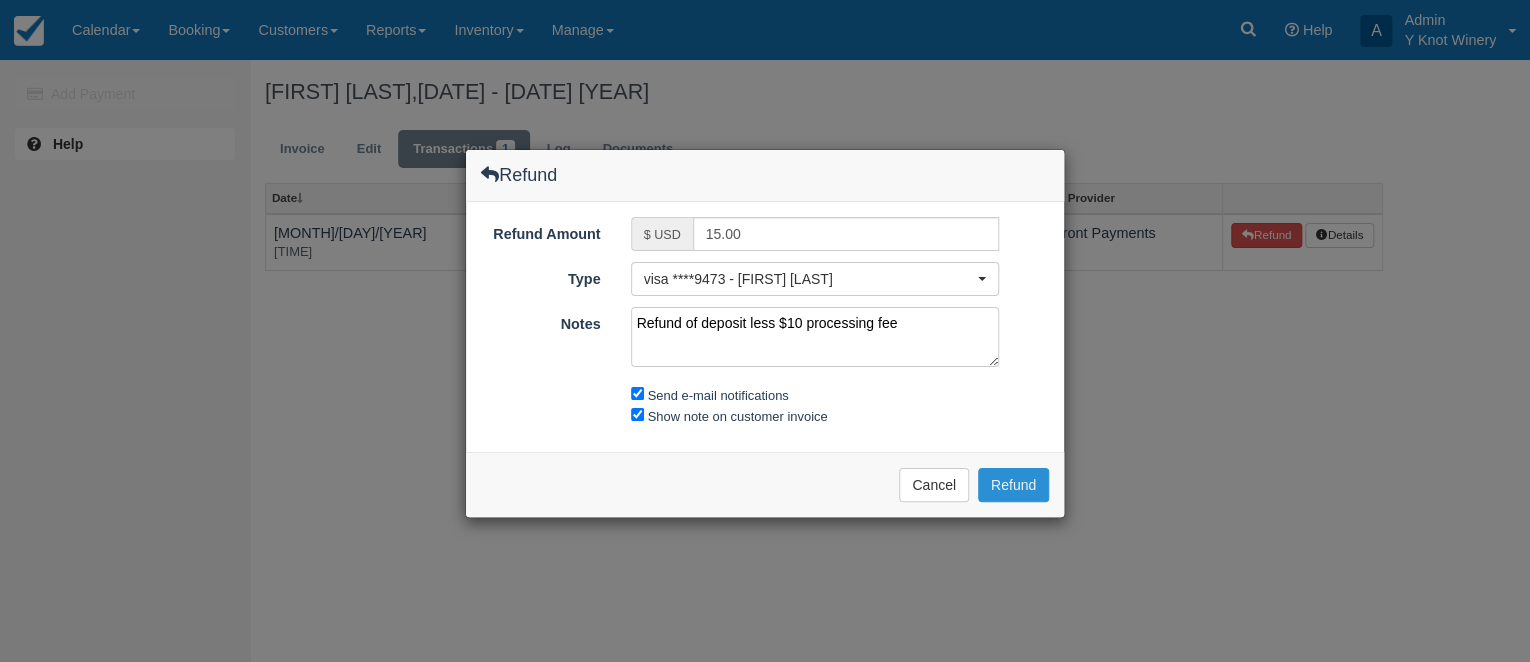 type on "Refund of deposit less $10 processing fee" 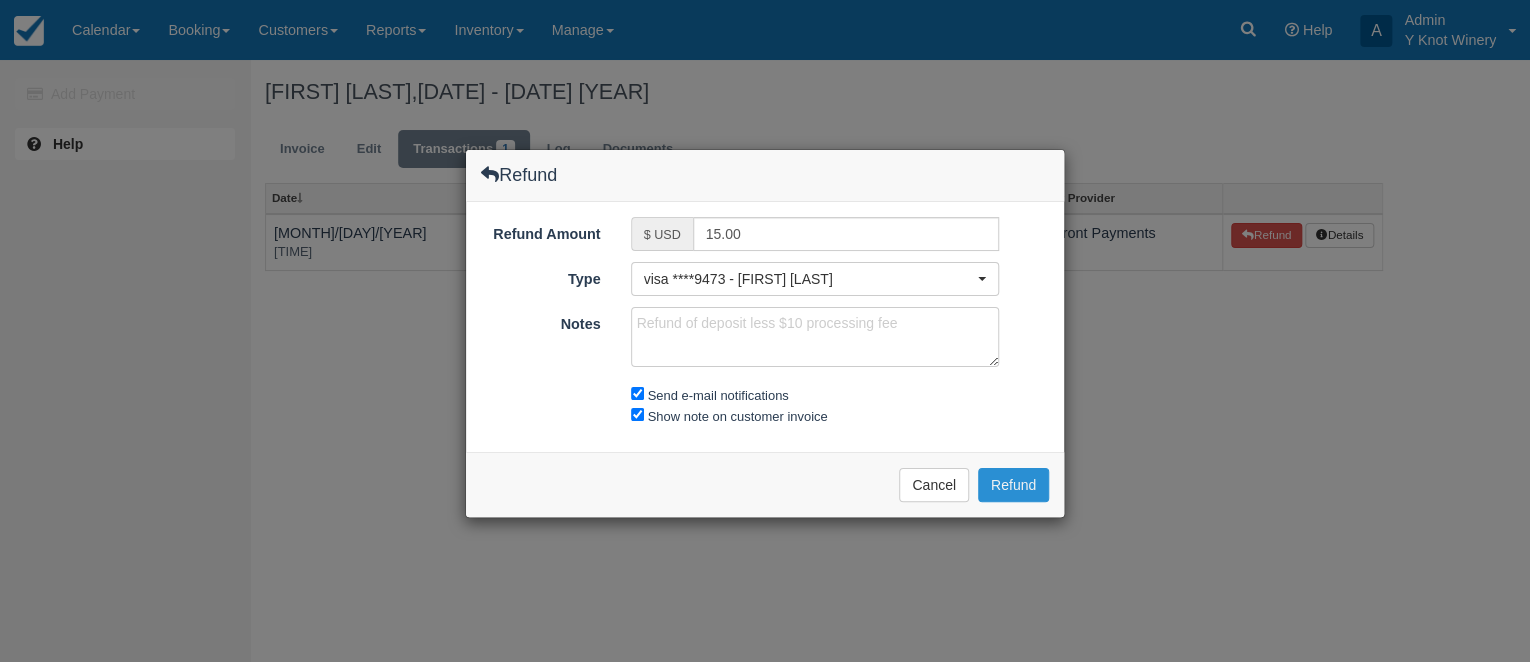 click on "Refund" at bounding box center [1013, 485] 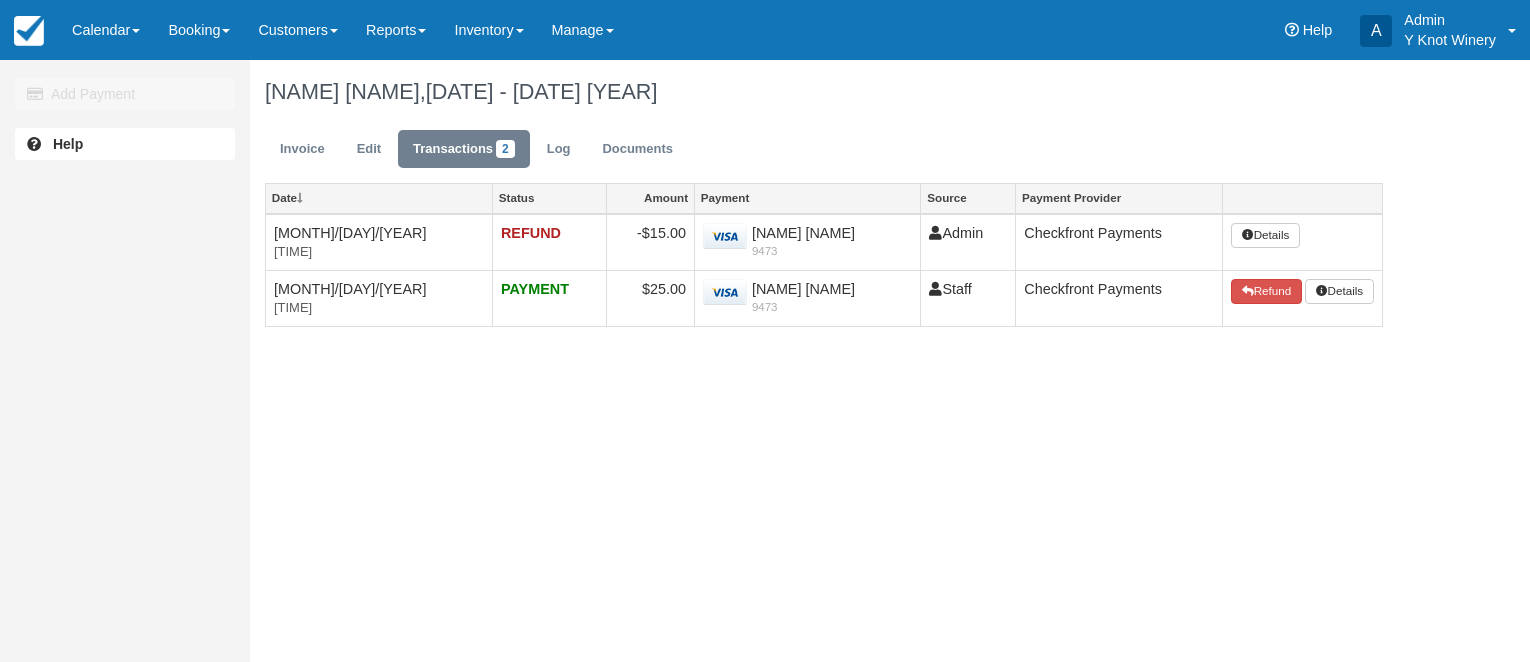 scroll, scrollTop: 0, scrollLeft: 0, axis: both 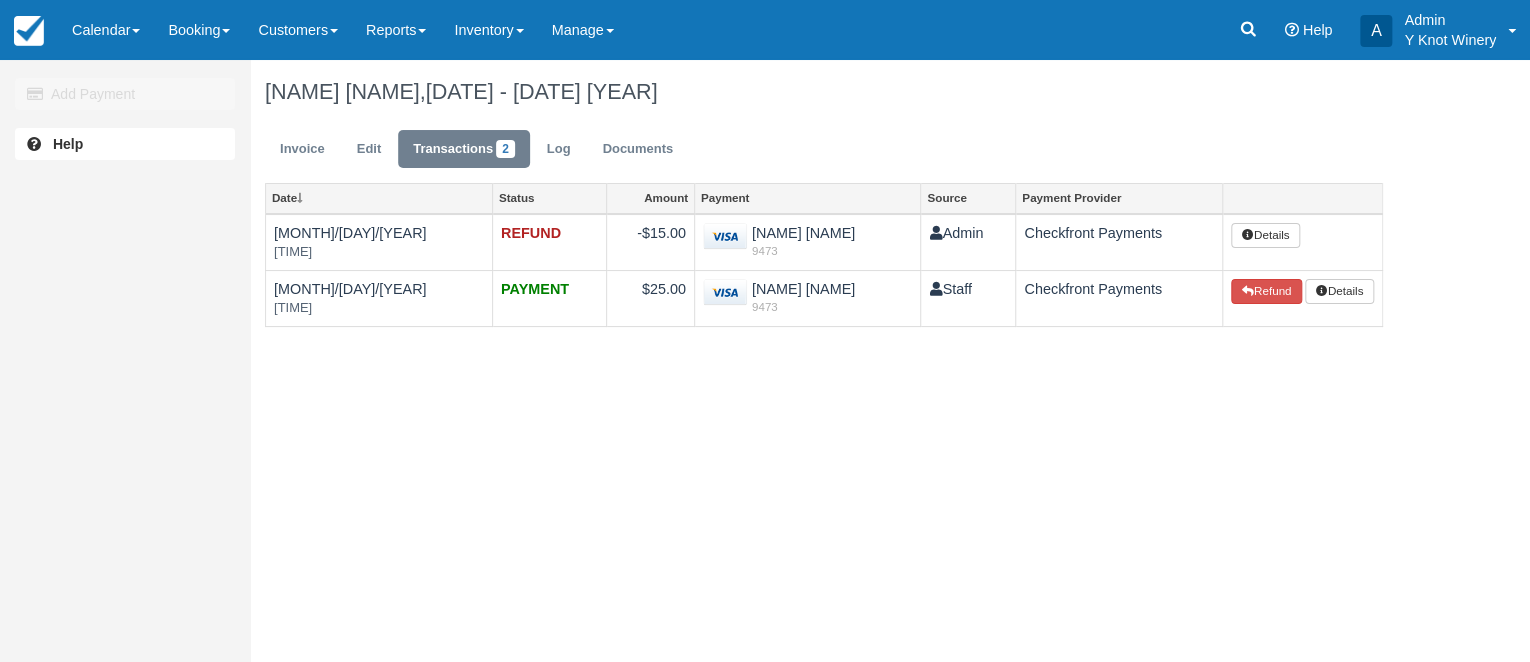 click on "[NAME] [NAME],  [DATE] - [DATE] [YEAR]" at bounding box center (824, 92) 